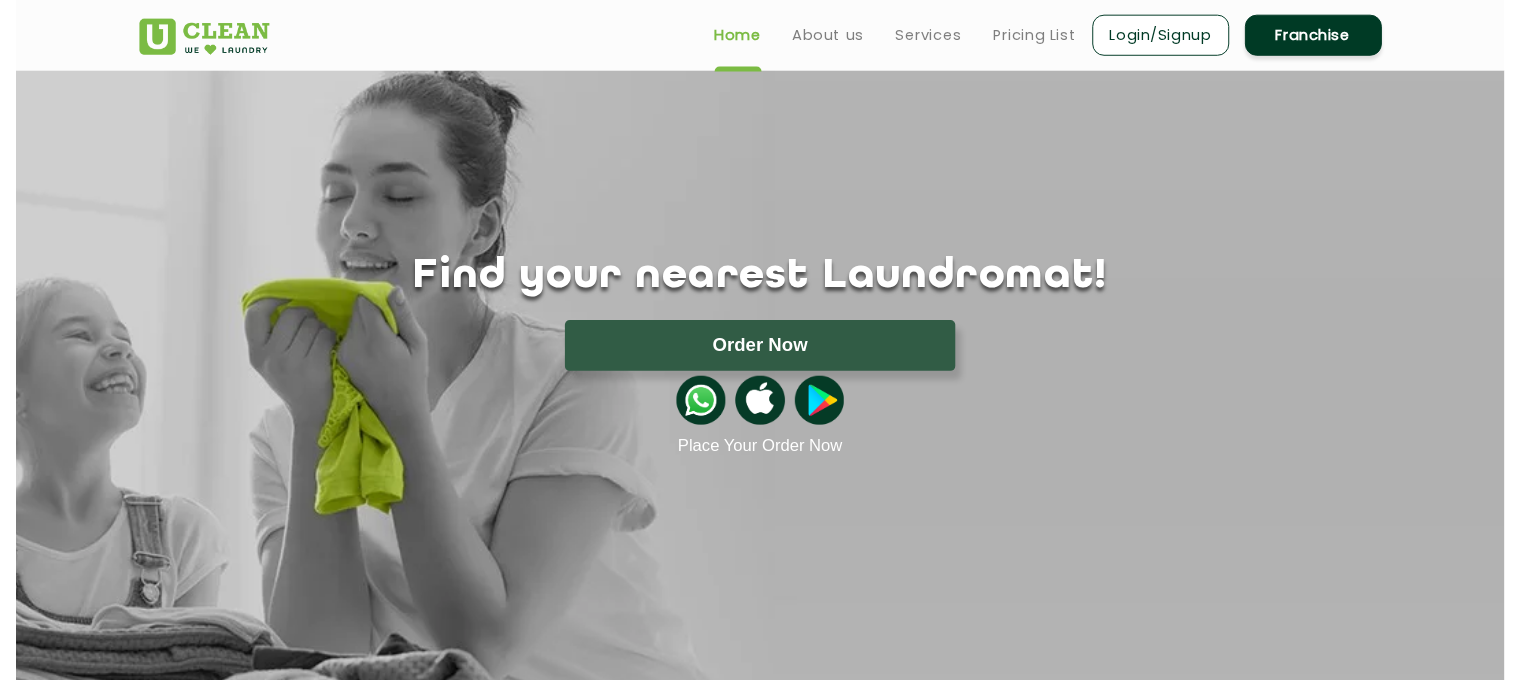 scroll, scrollTop: 0, scrollLeft: 0, axis: both 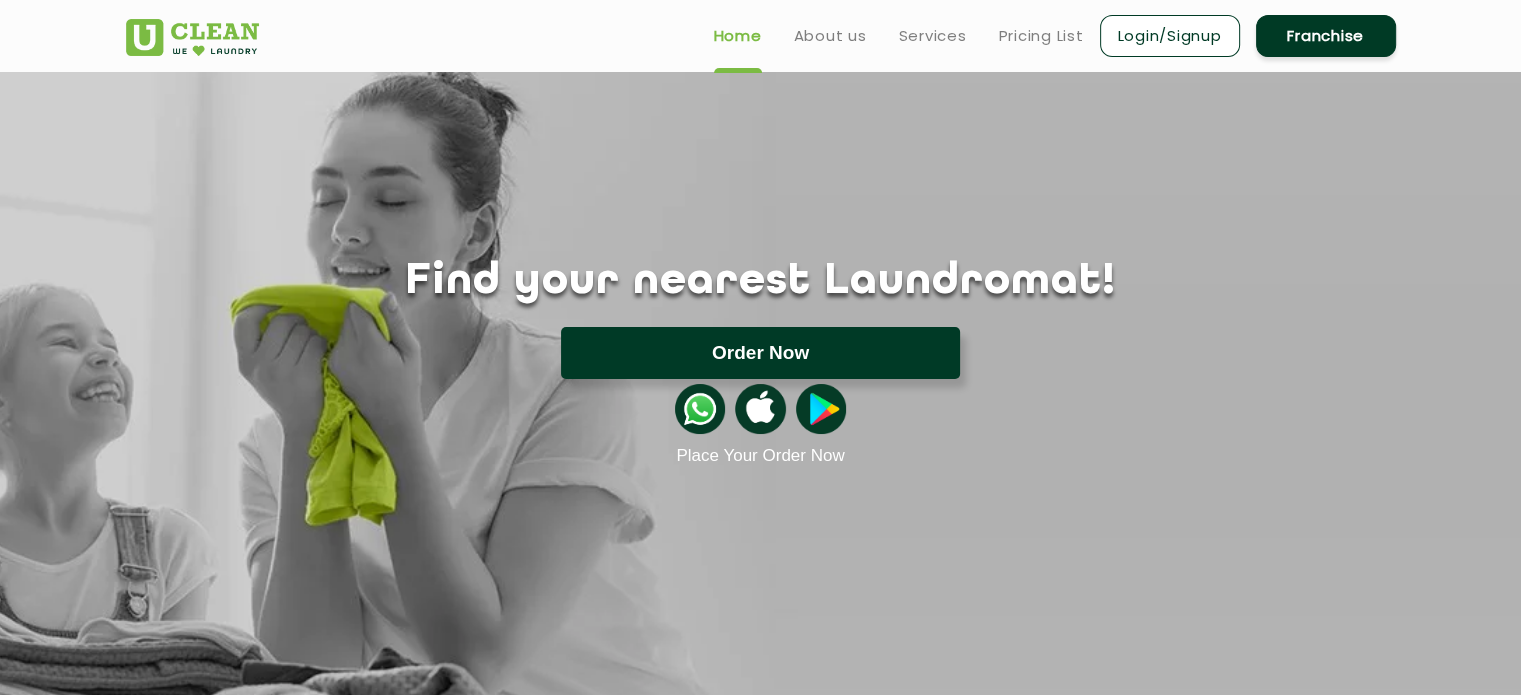 click on "Order Now" 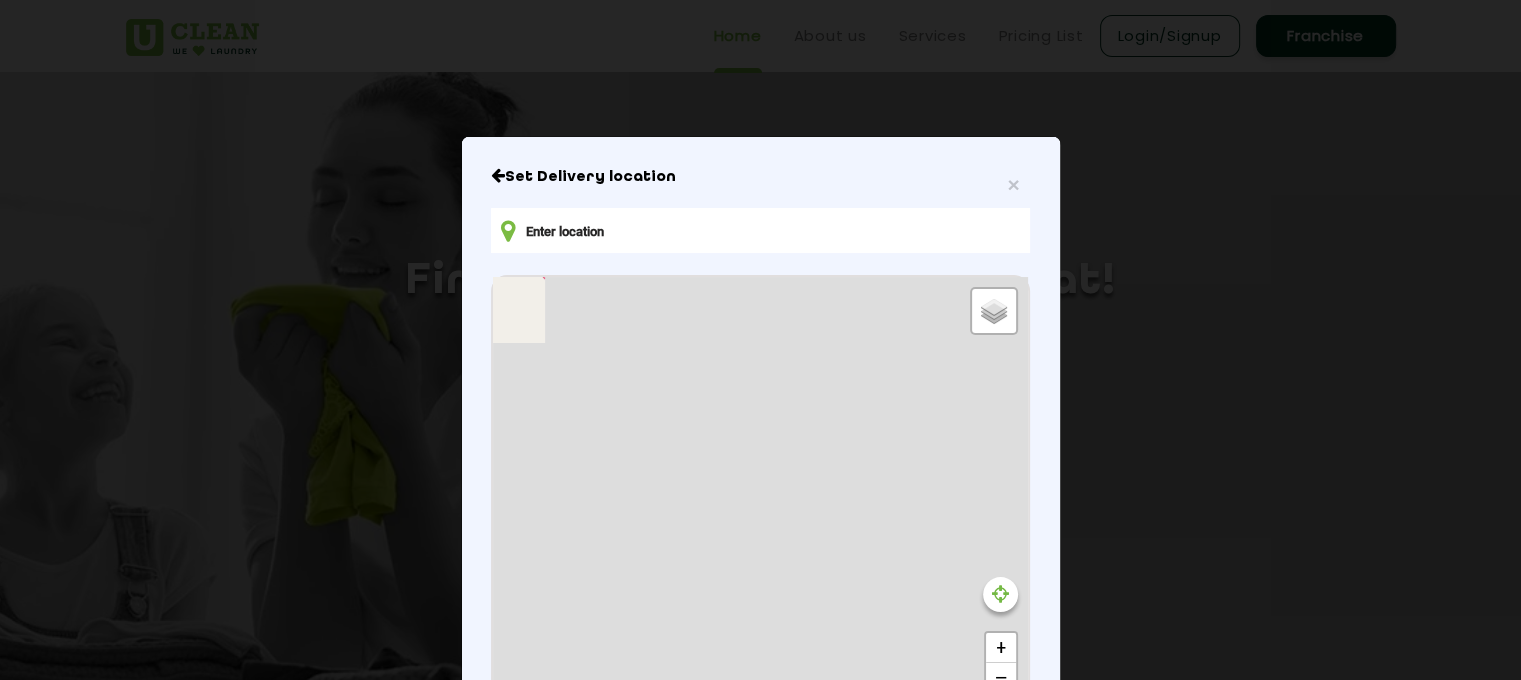 type on "[STREET_ADDRESS]" 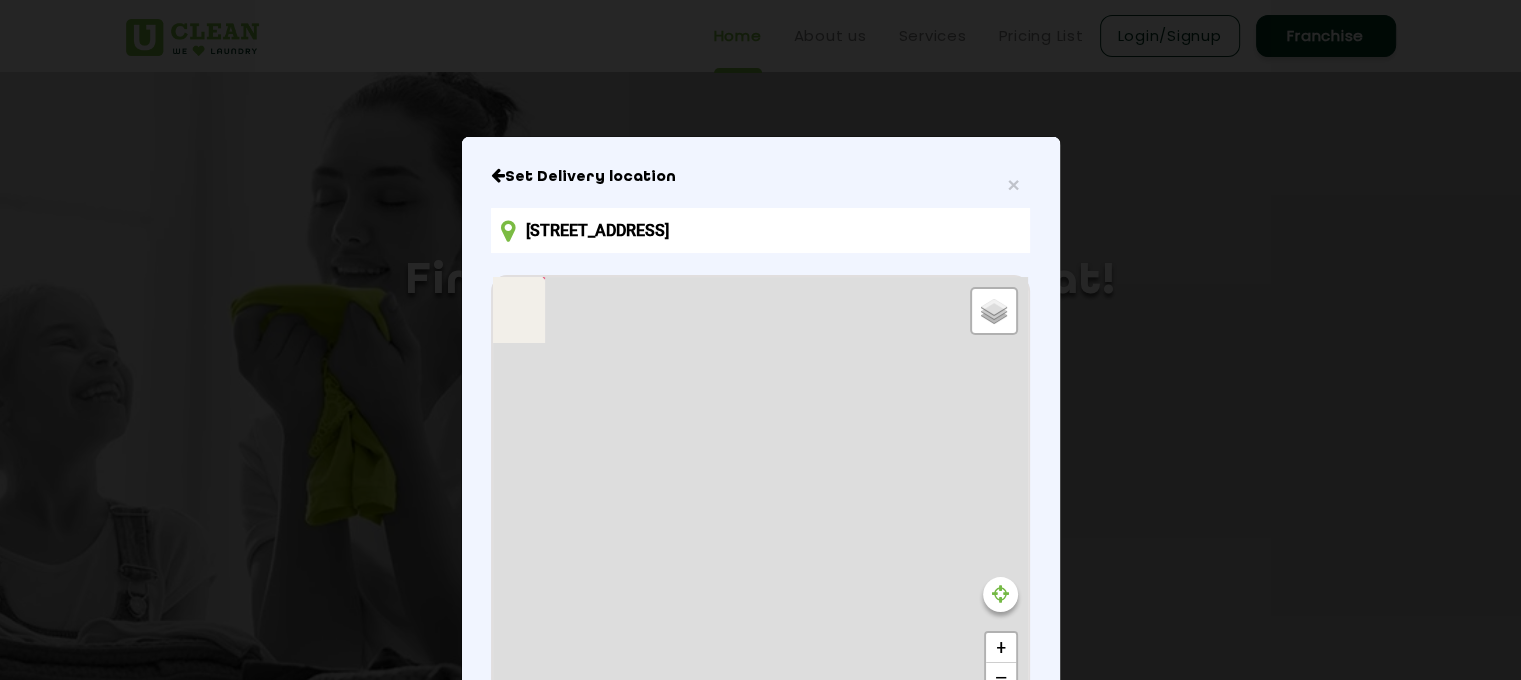 scroll, scrollTop: 242, scrollLeft: 0, axis: vertical 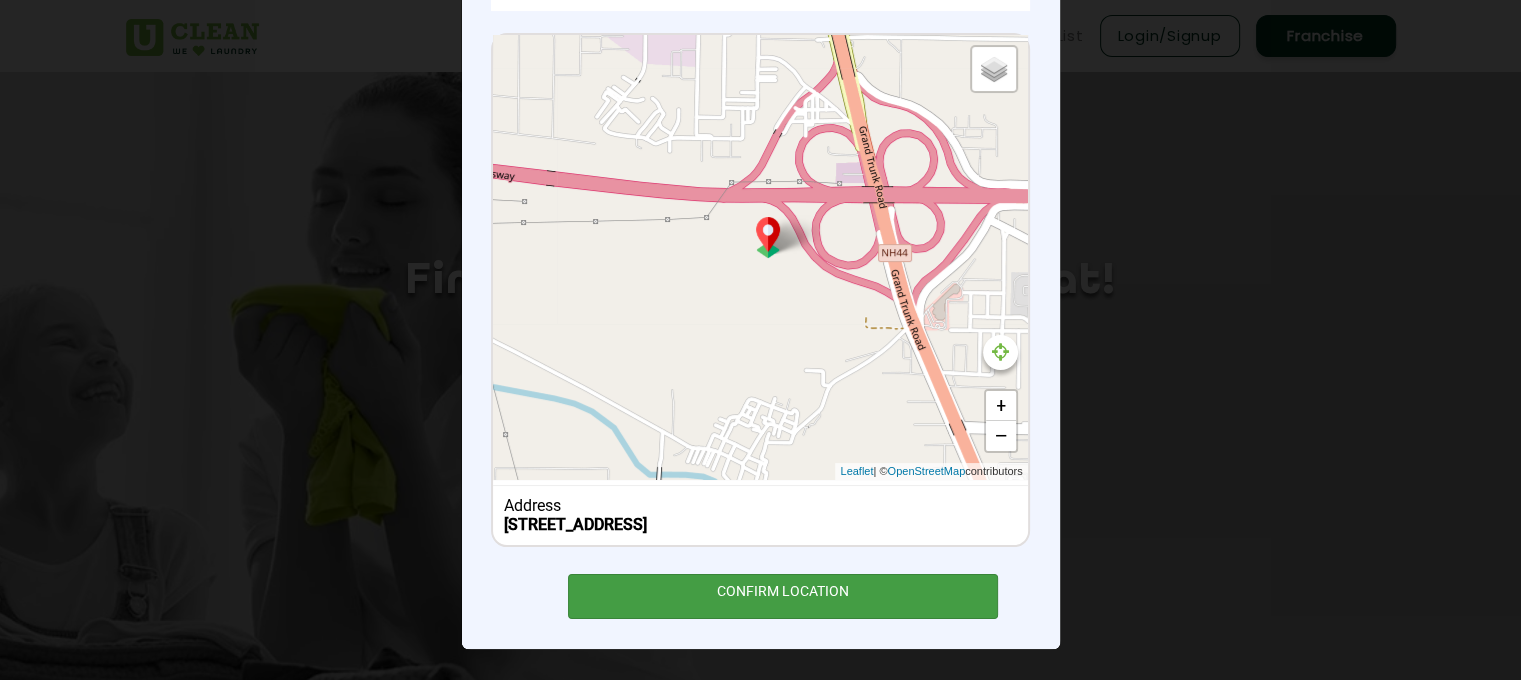 click on "CONFIRM LOCATION" at bounding box center [783, 596] 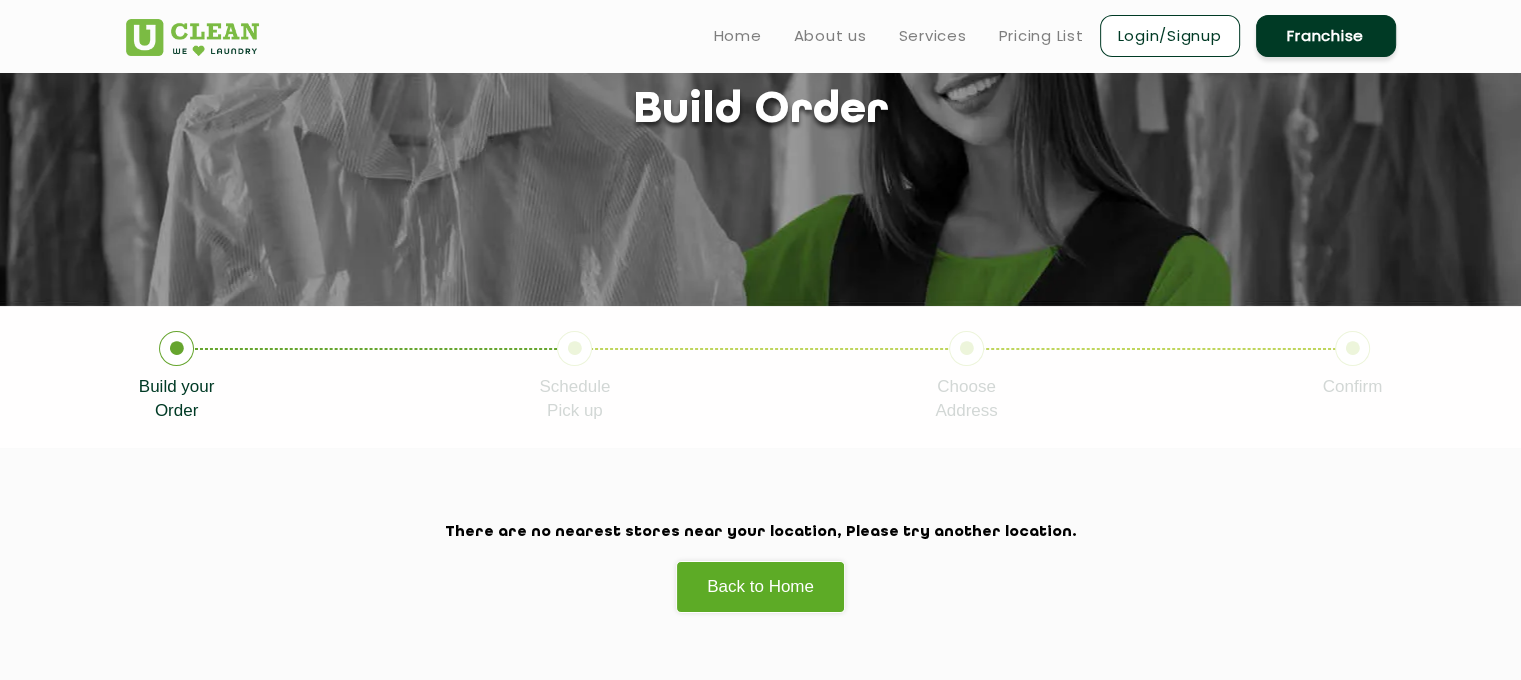 scroll, scrollTop: 340, scrollLeft: 0, axis: vertical 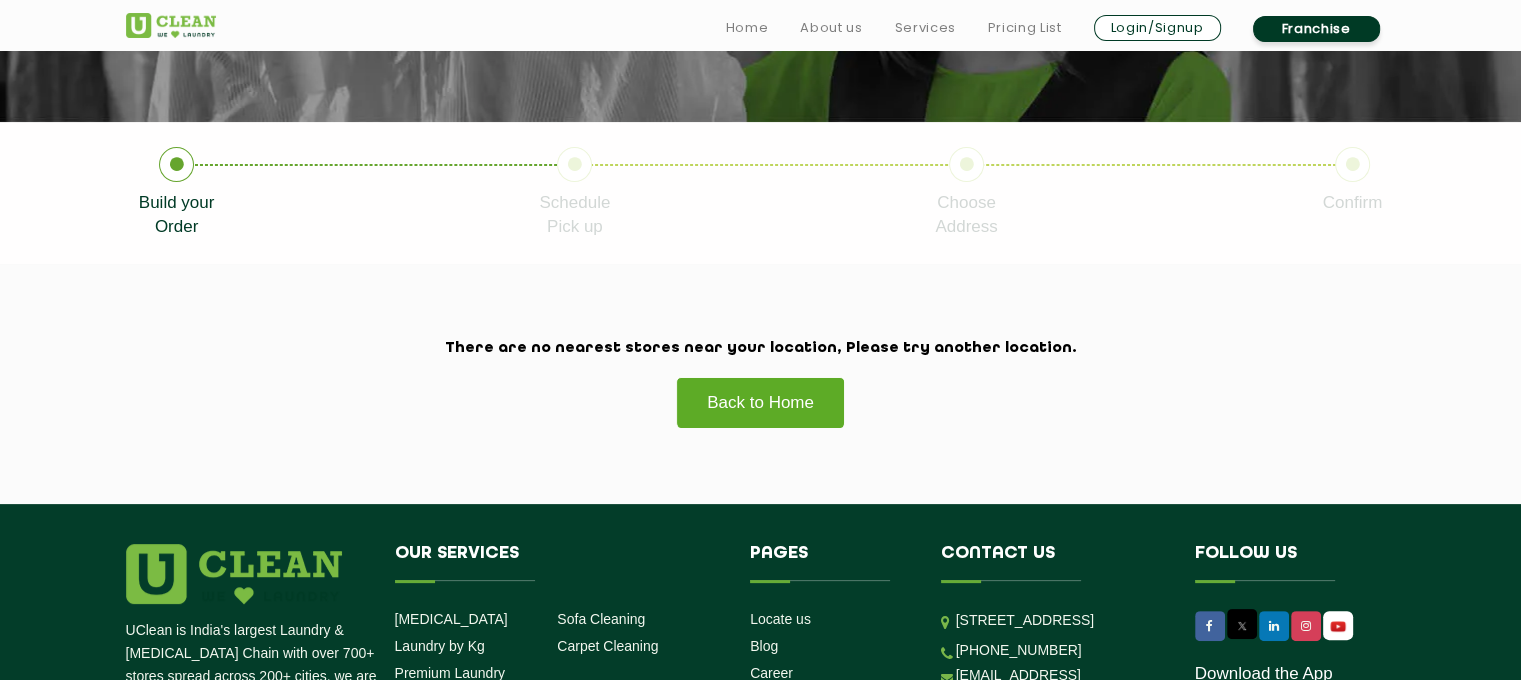 click on "Back to Home" 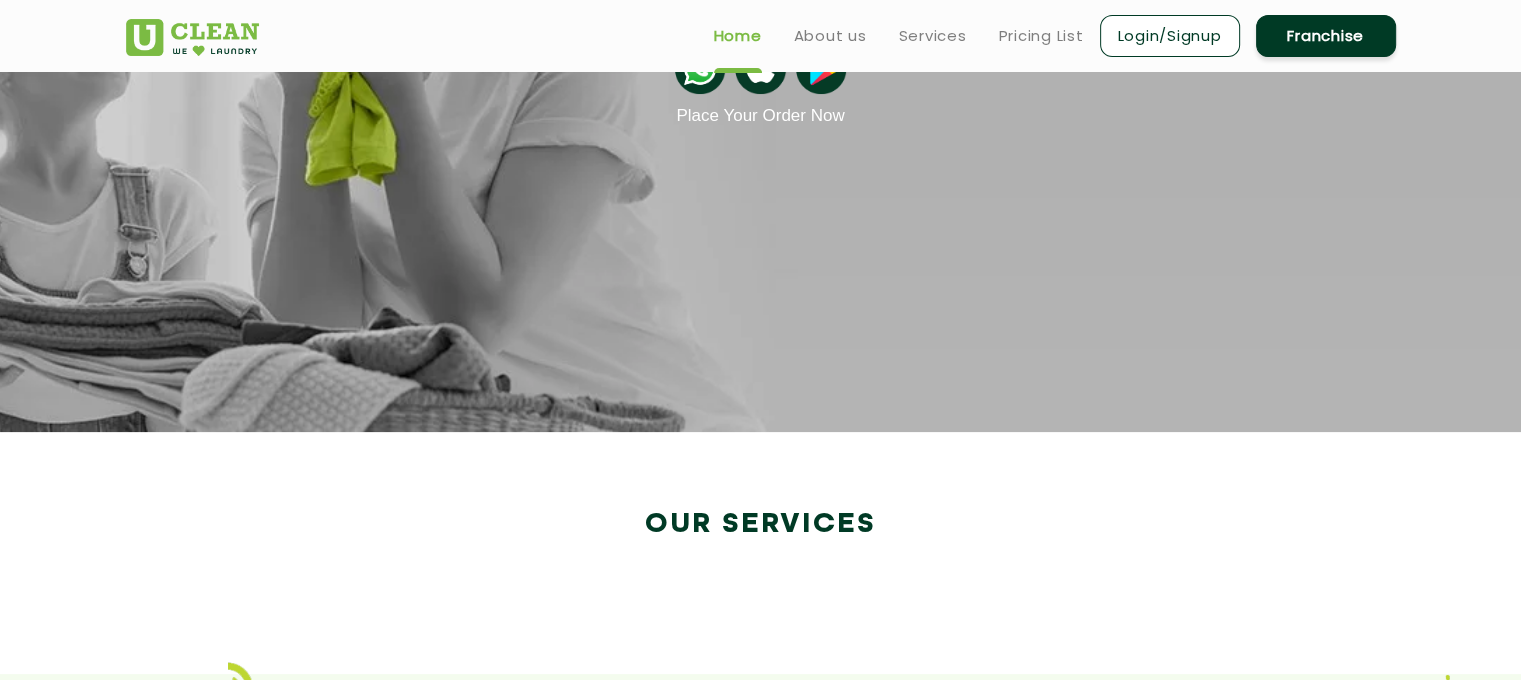 scroll, scrollTop: 0, scrollLeft: 0, axis: both 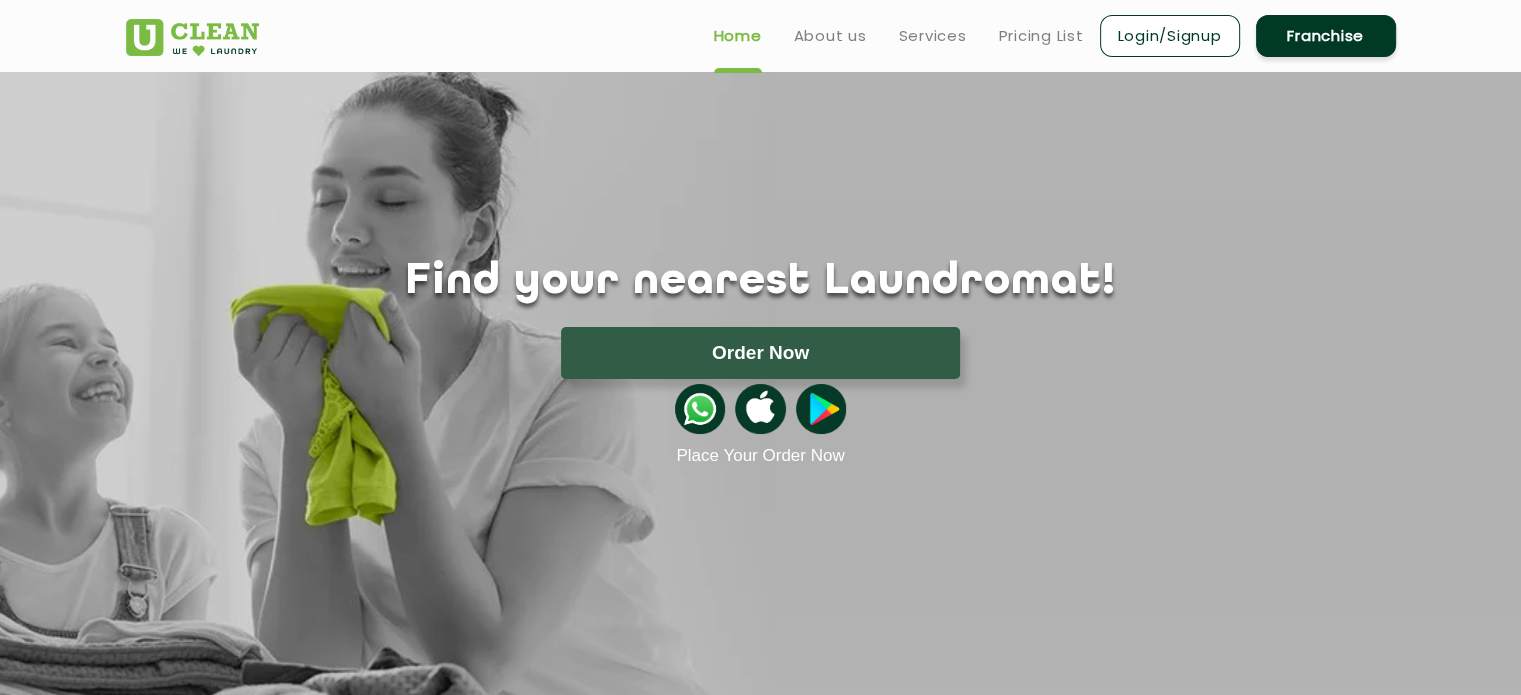 click on "Order Now" 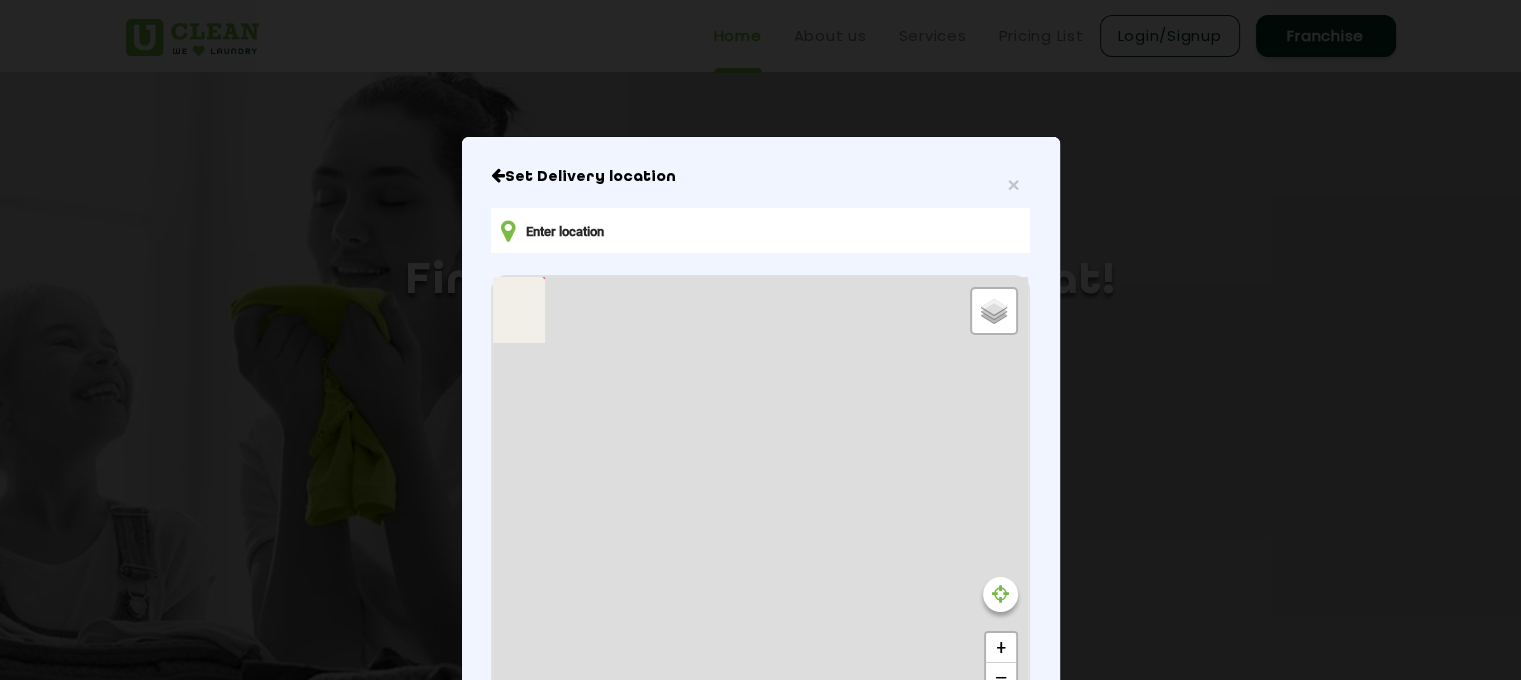 type on "[STREET_ADDRESS]" 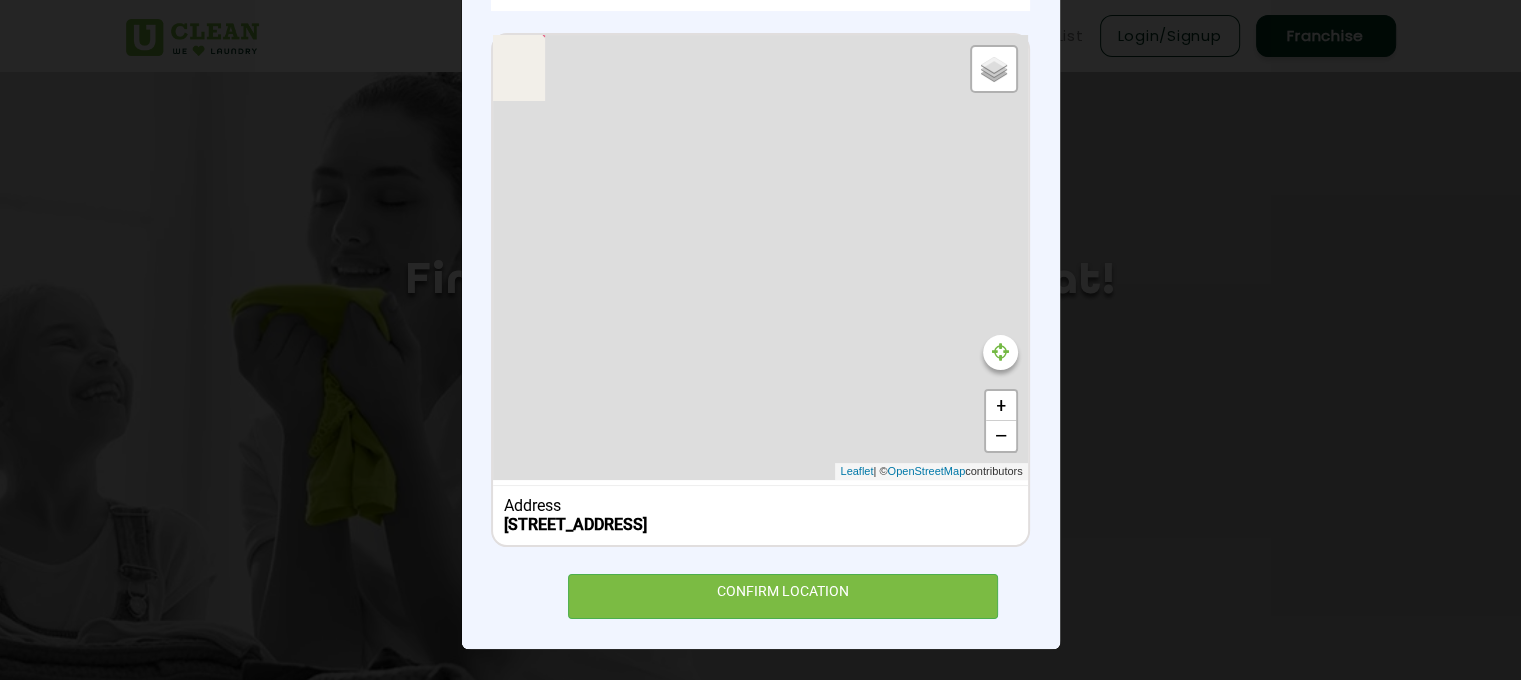 scroll, scrollTop: 241, scrollLeft: 0, axis: vertical 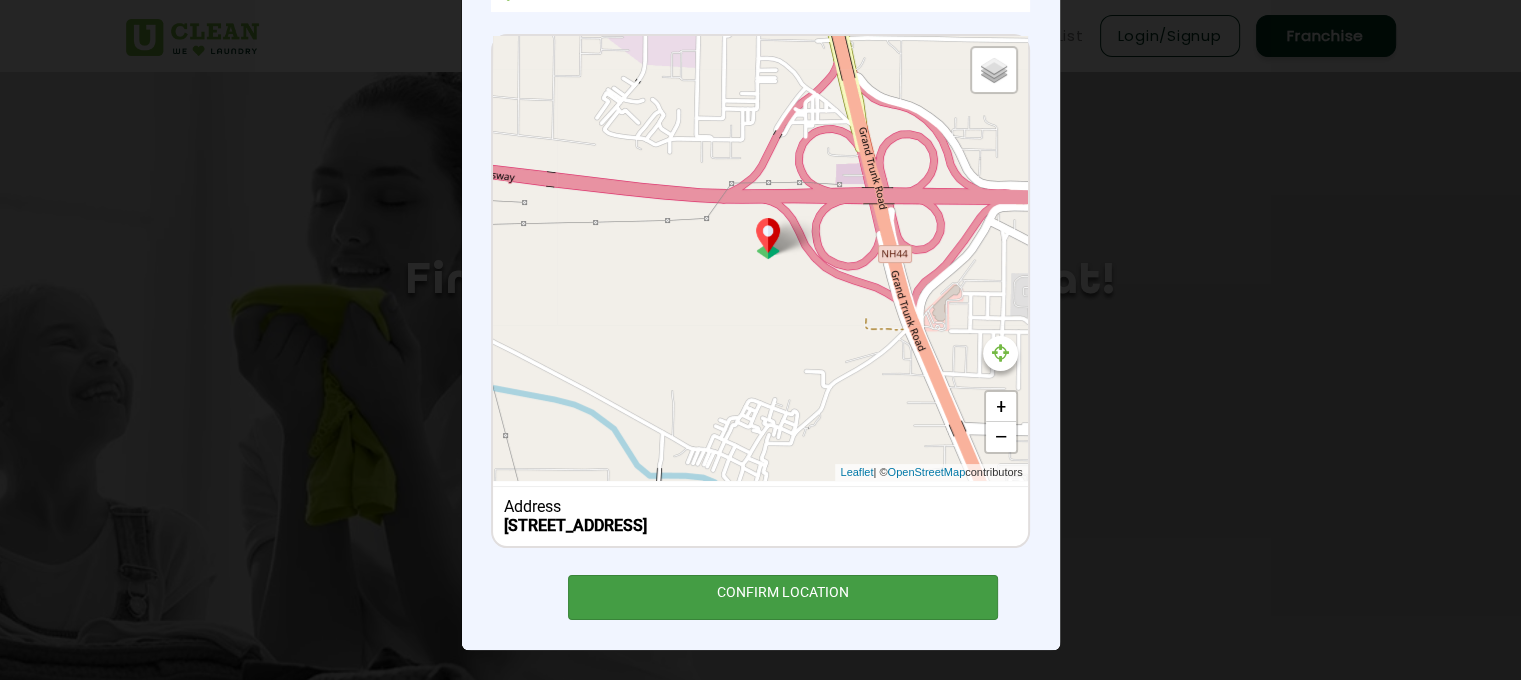 click on "CONFIRM LOCATION" at bounding box center (783, 597) 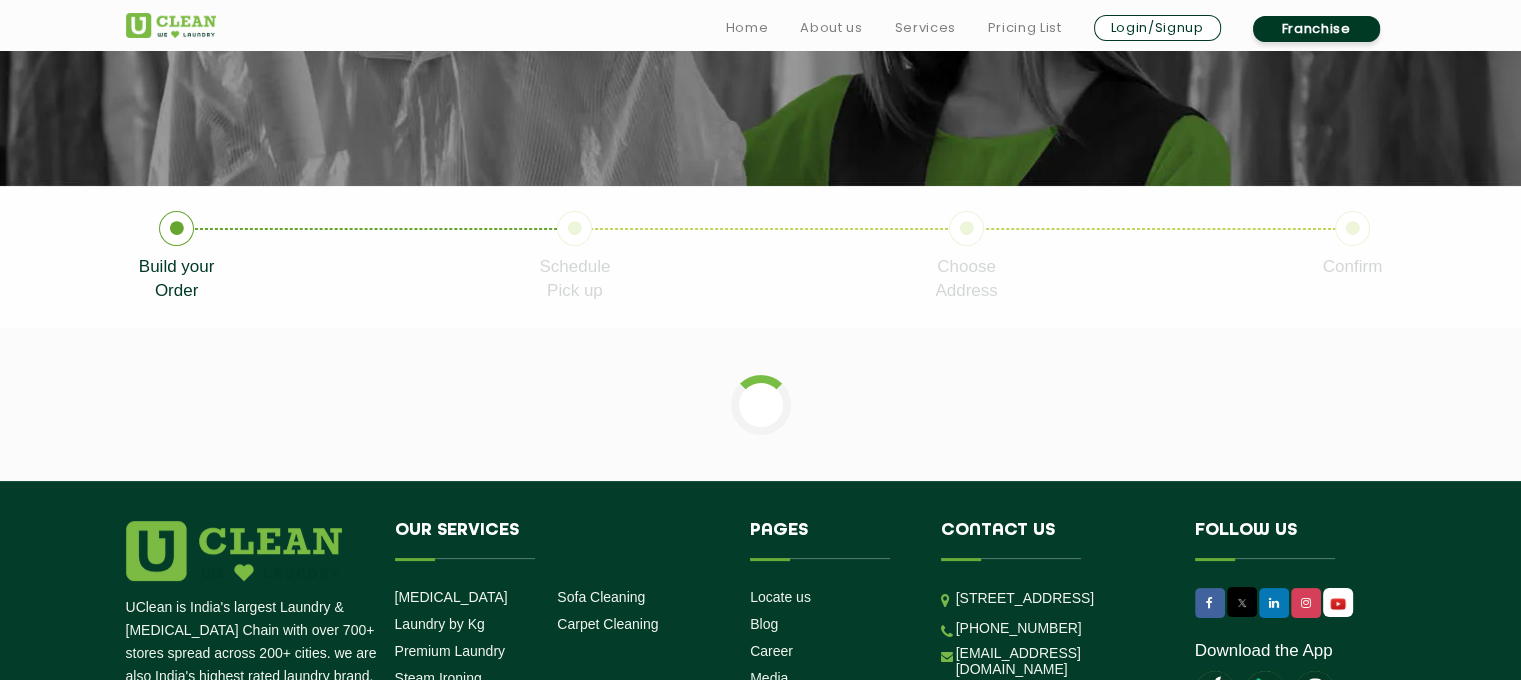 scroll, scrollTop: 279, scrollLeft: 0, axis: vertical 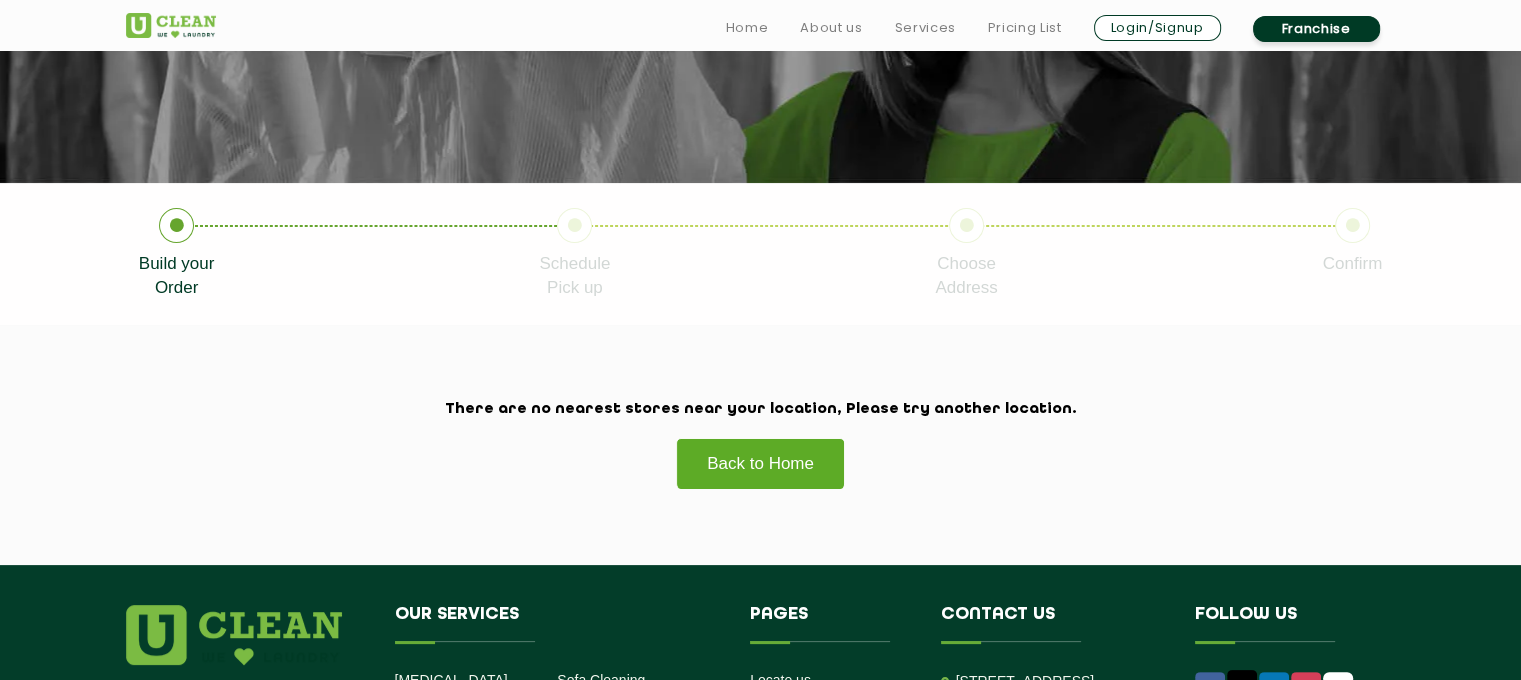 click on "Back to Home" 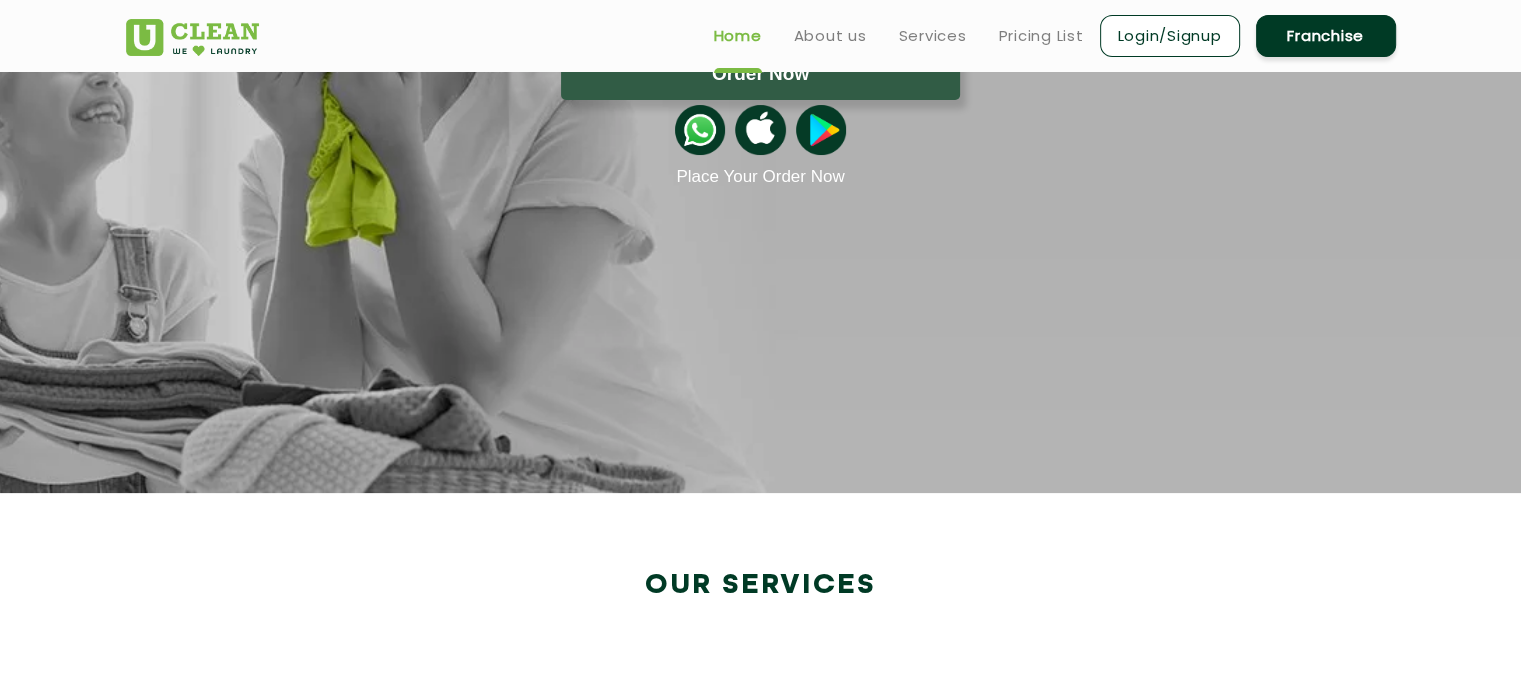 scroll, scrollTop: 0, scrollLeft: 0, axis: both 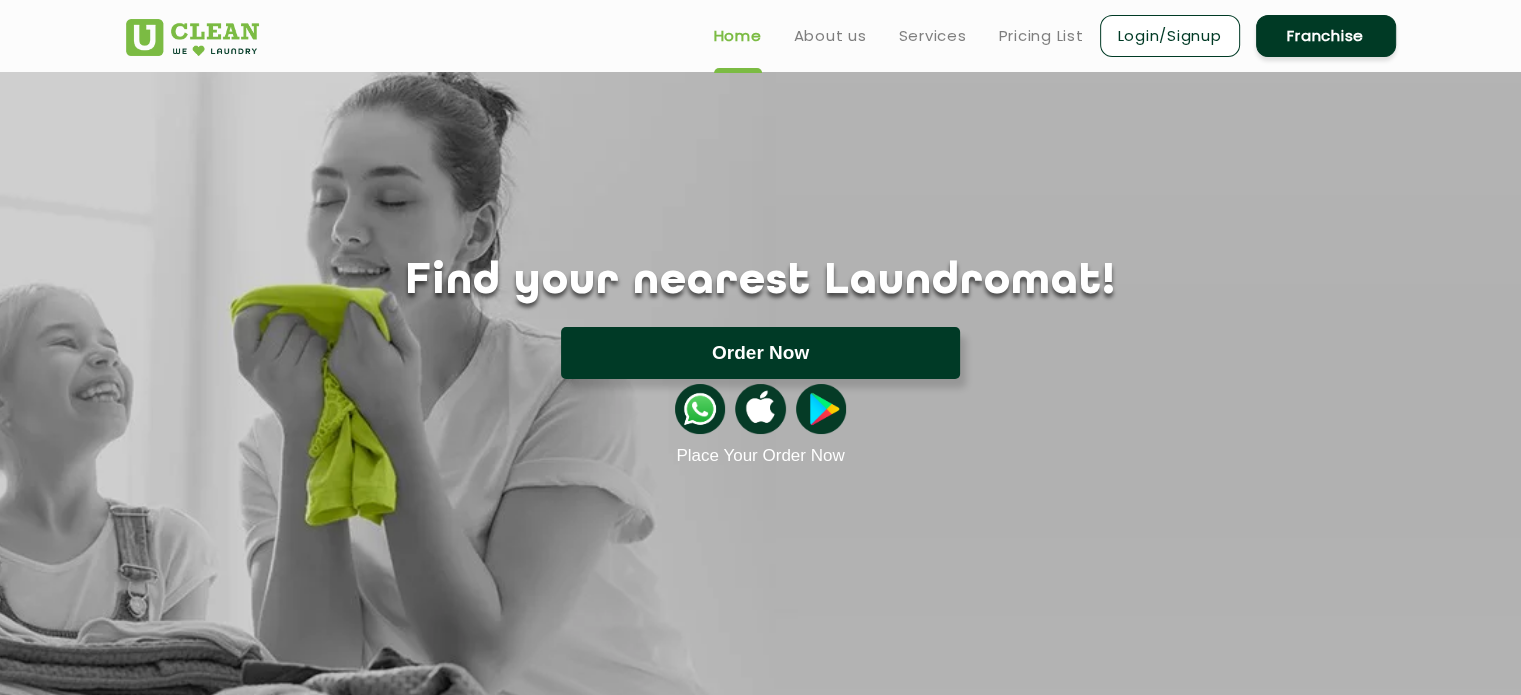 click on "Order Now" 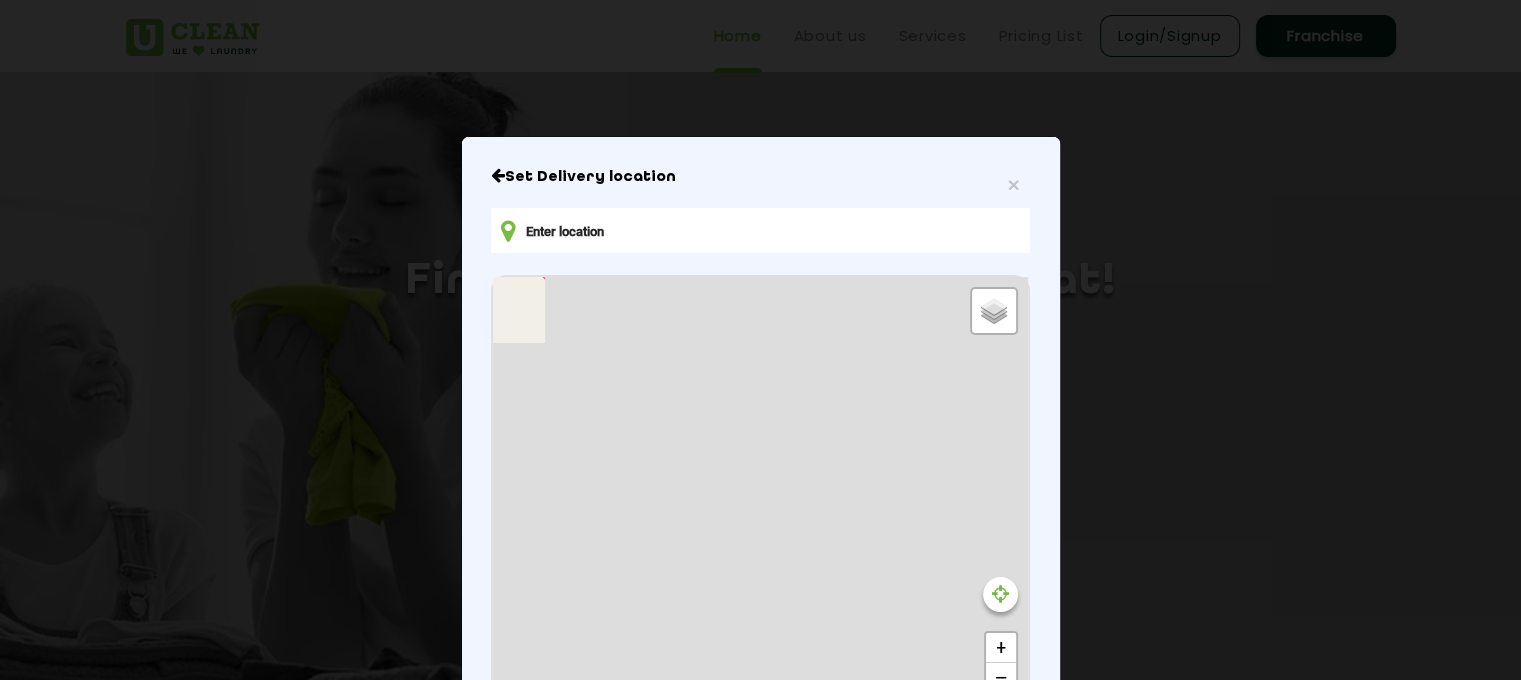 type on "[STREET_ADDRESS]" 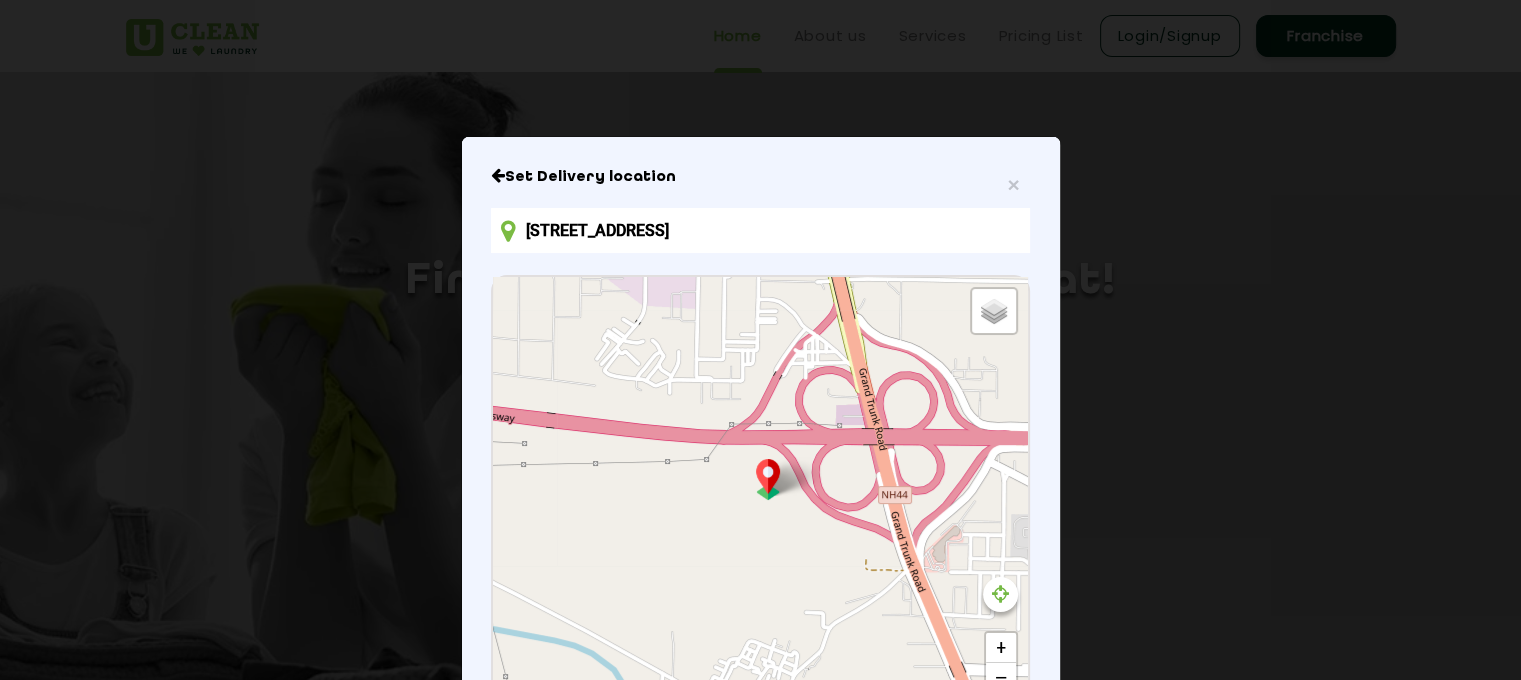 scroll, scrollTop: 42, scrollLeft: 0, axis: vertical 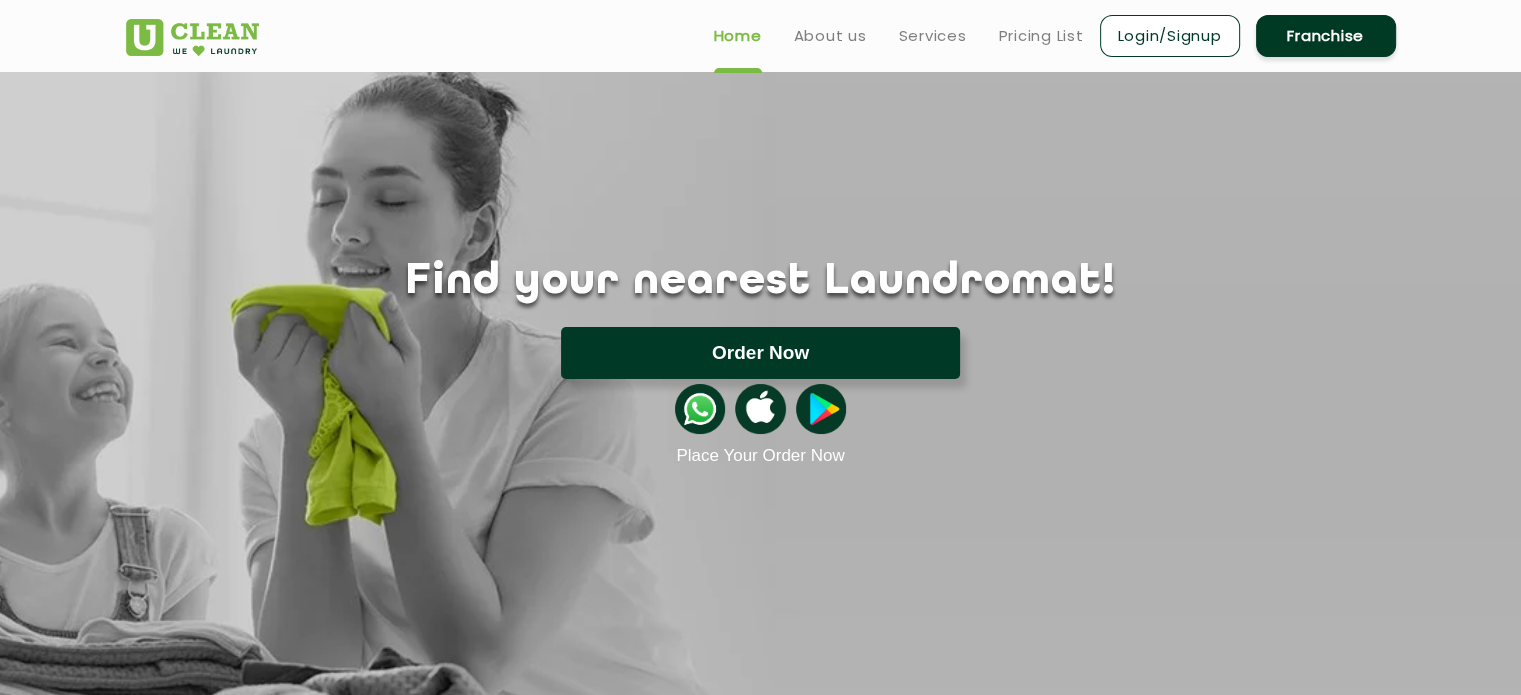 click on "Order Now" 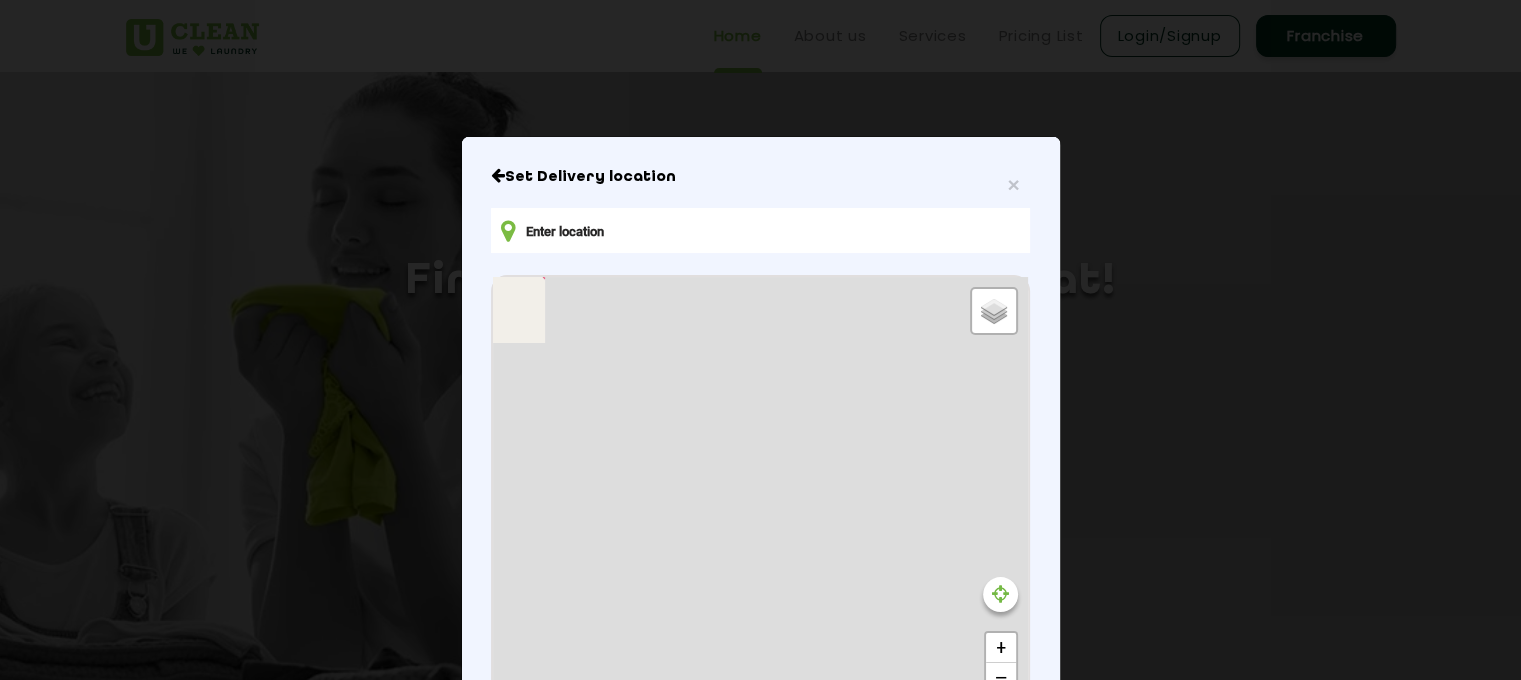 type on "[STREET_ADDRESS]" 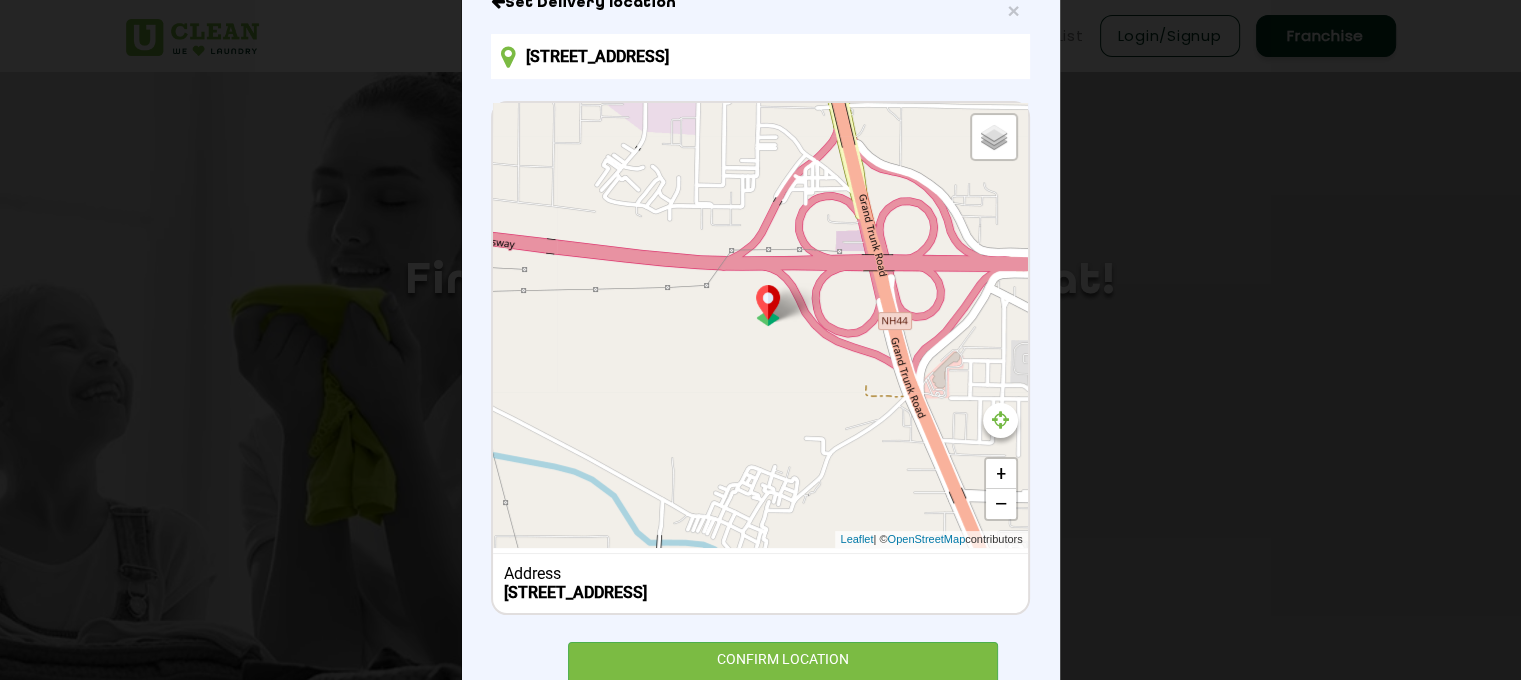 scroll, scrollTop: 175, scrollLeft: 0, axis: vertical 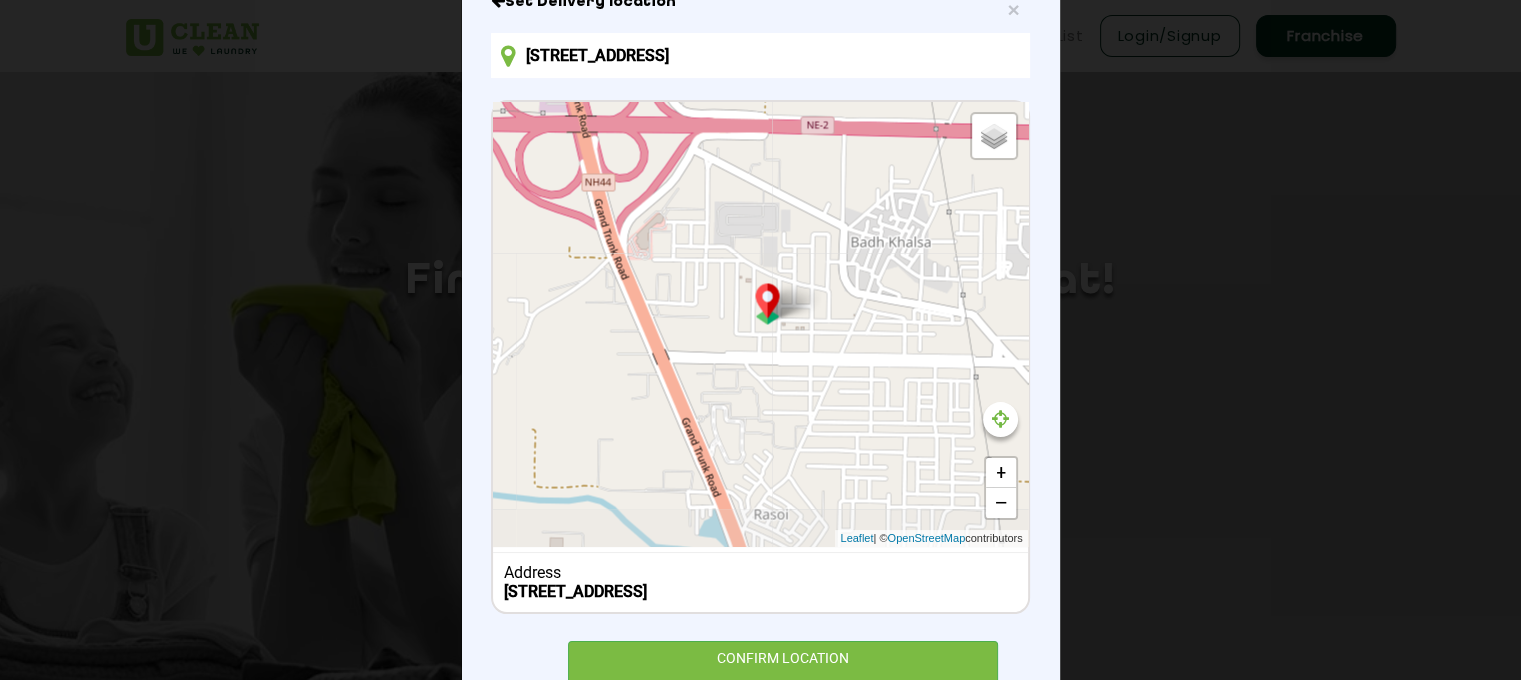 drag, startPoint x: 841, startPoint y: 423, endPoint x: 544, endPoint y: 286, distance: 327.07492 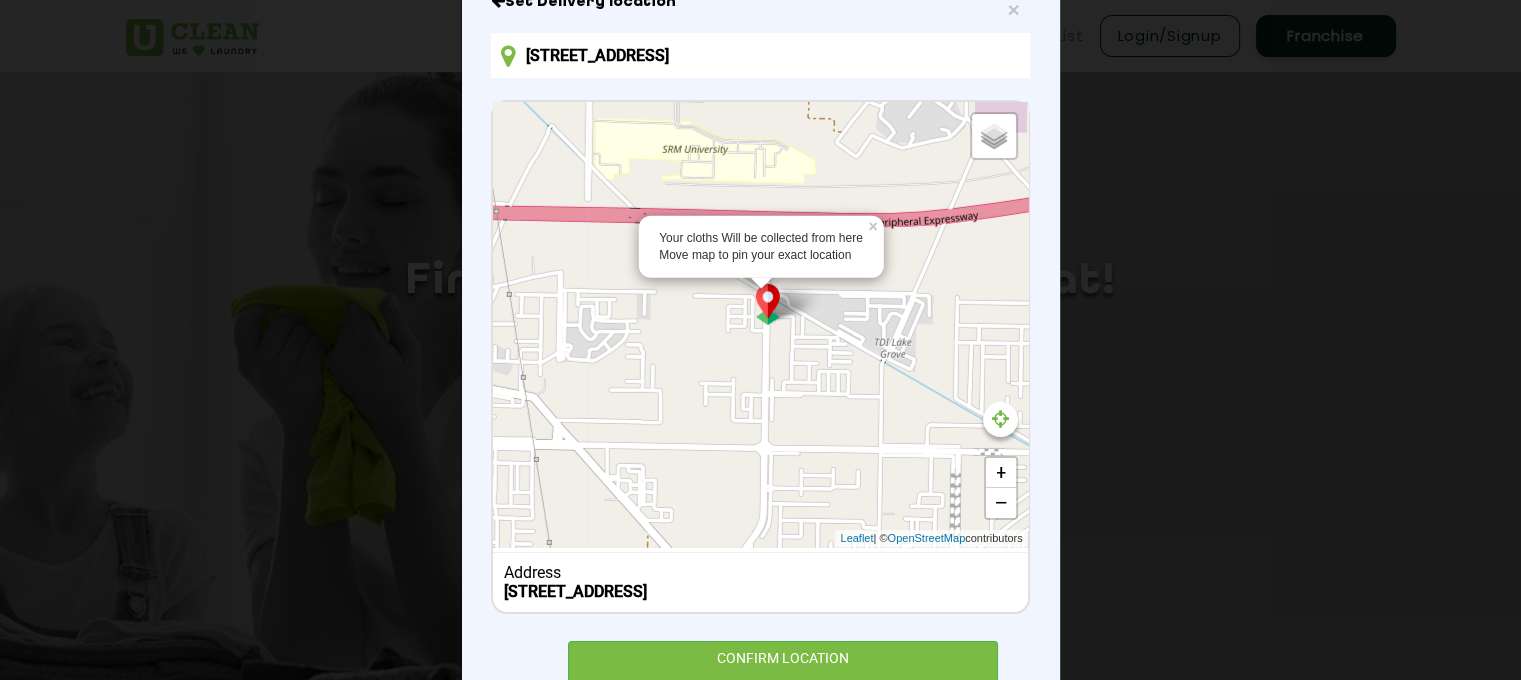 drag, startPoint x: 859, startPoint y: 351, endPoint x: 410, endPoint y: 433, distance: 456.42633 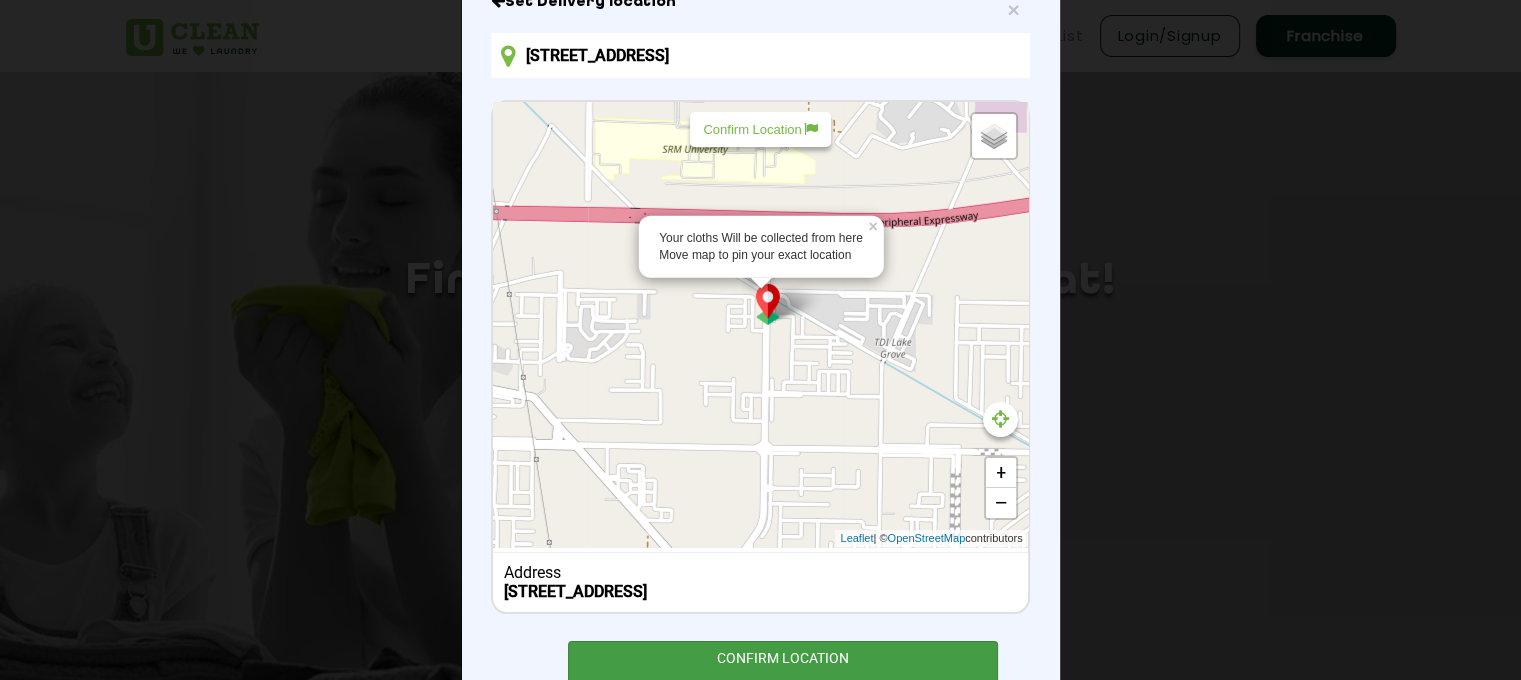 click on "CONFIRM LOCATION" at bounding box center [783, 663] 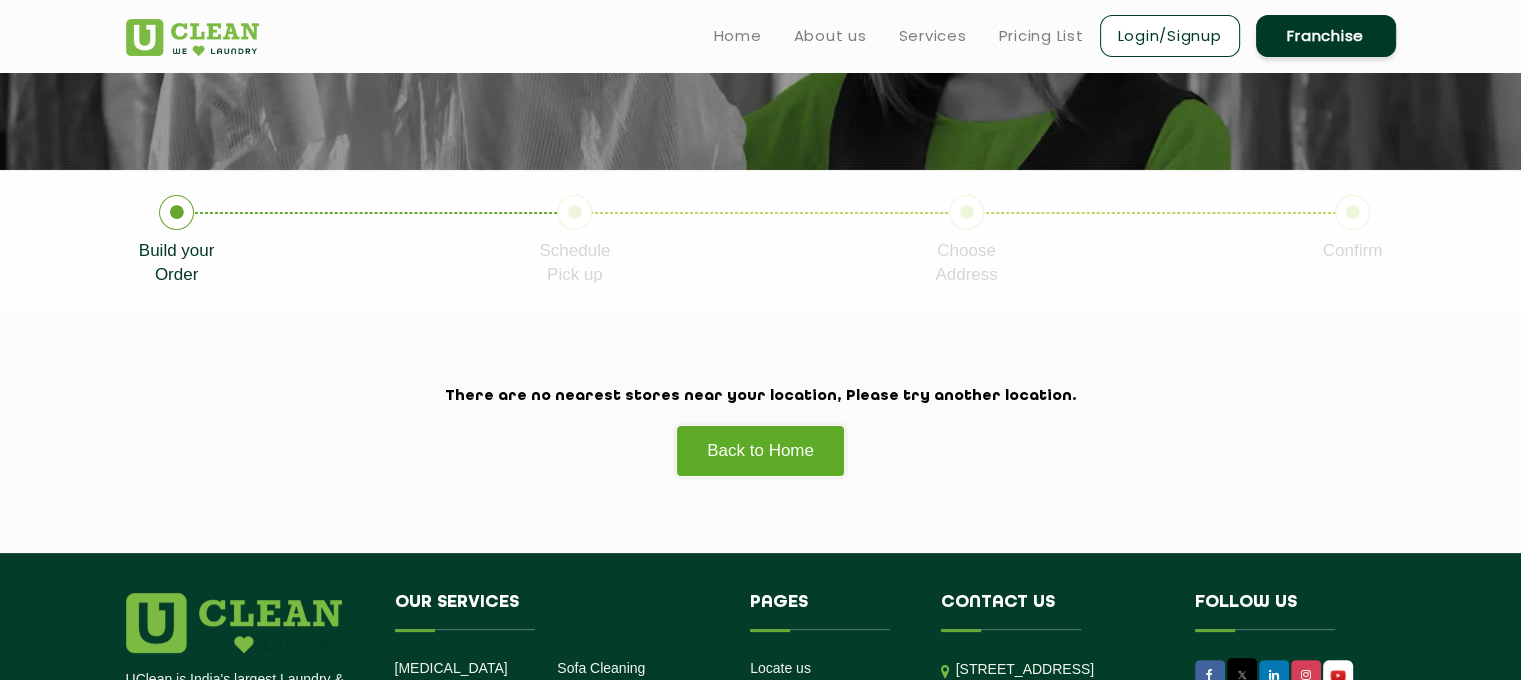 scroll, scrollTop: 292, scrollLeft: 0, axis: vertical 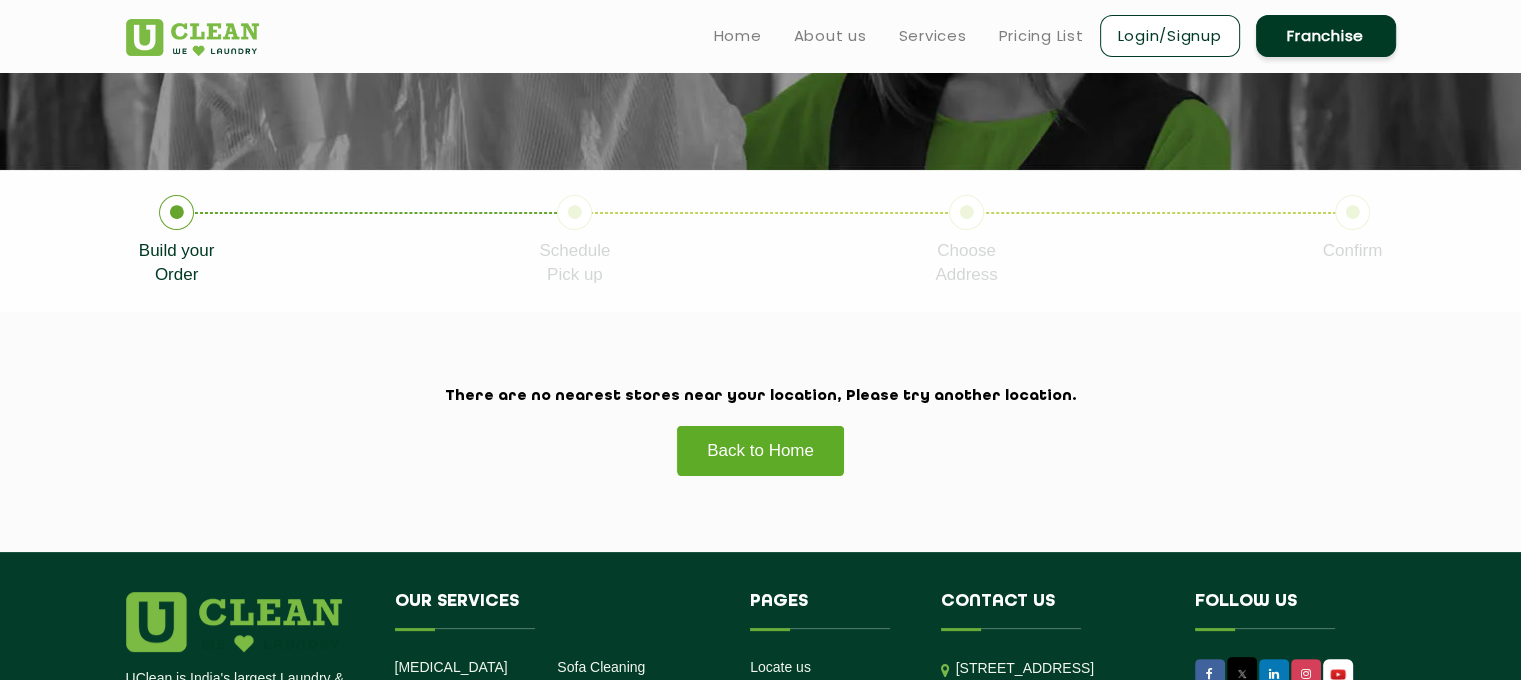click on "Back to Home" 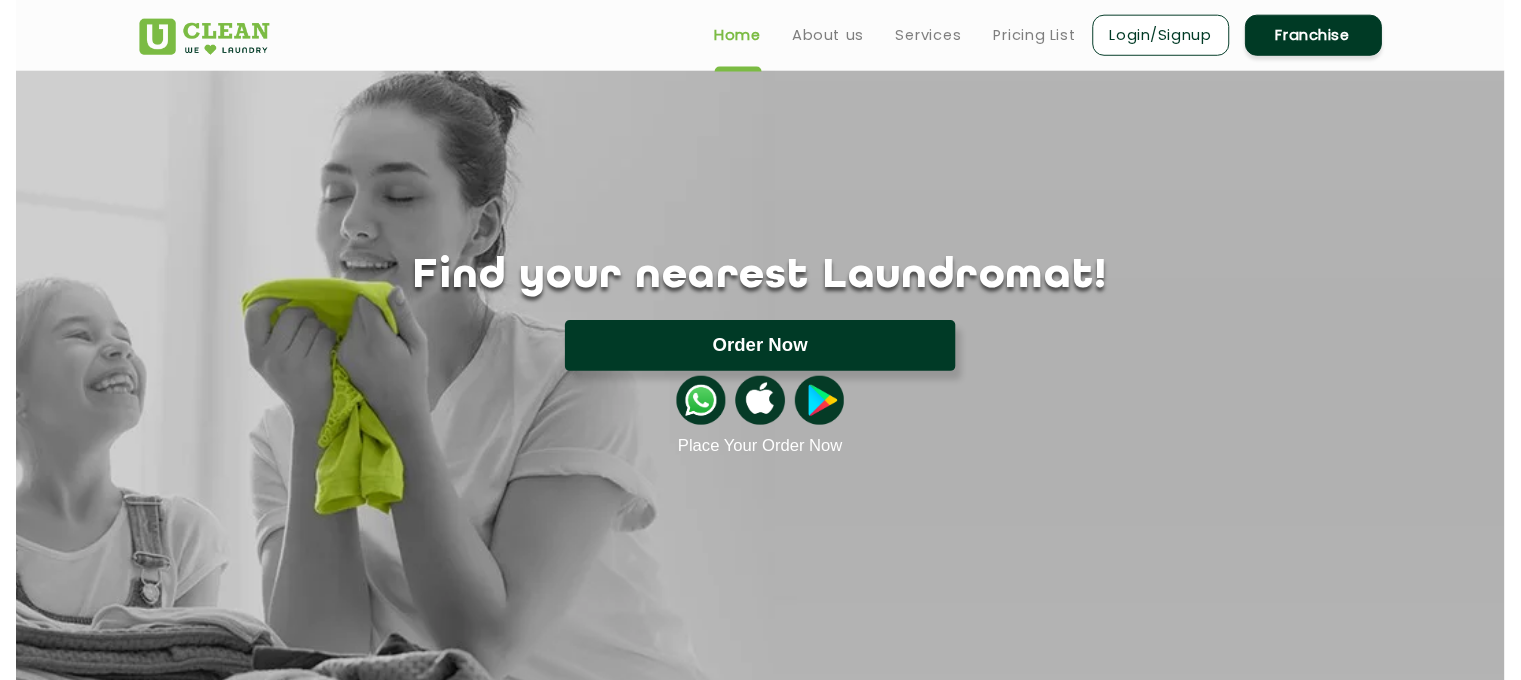 scroll, scrollTop: 0, scrollLeft: 0, axis: both 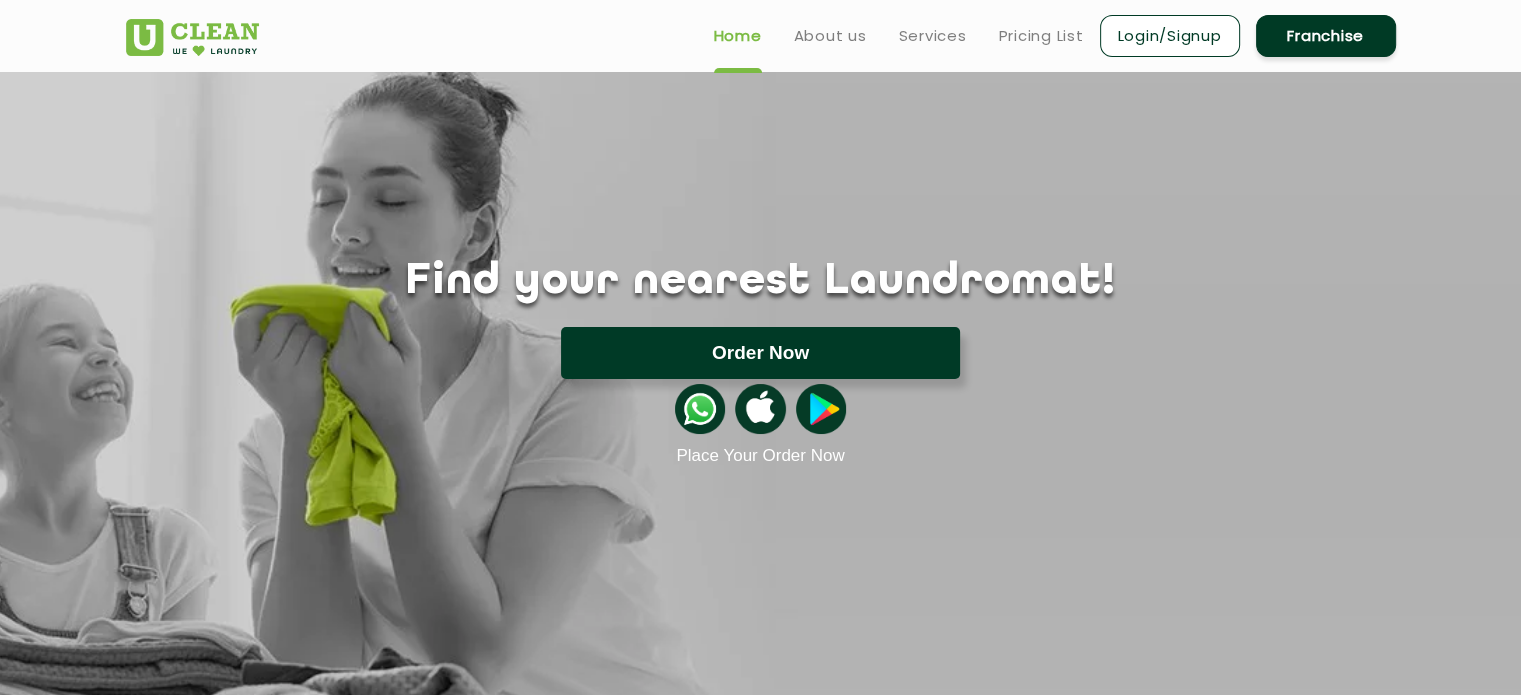 click on "Order Now" 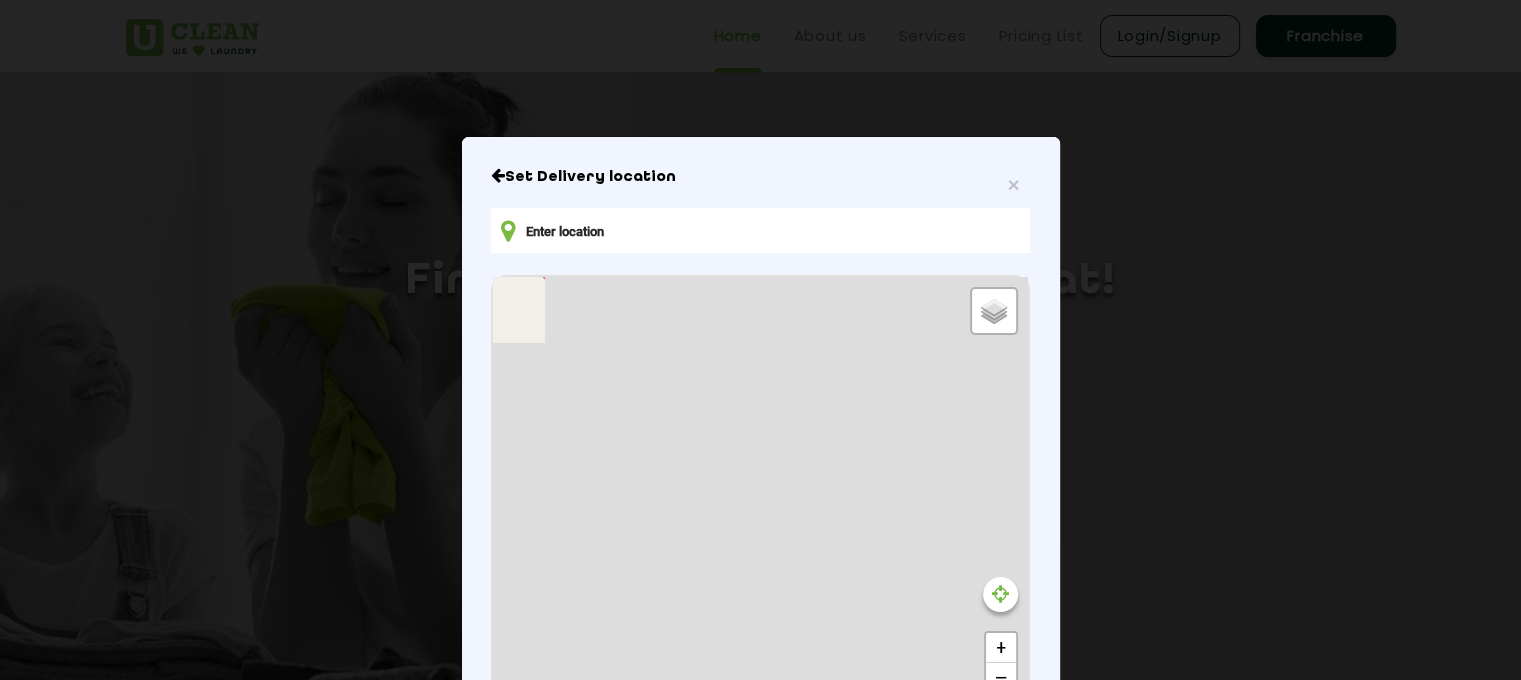 type on "[STREET_ADDRESS]" 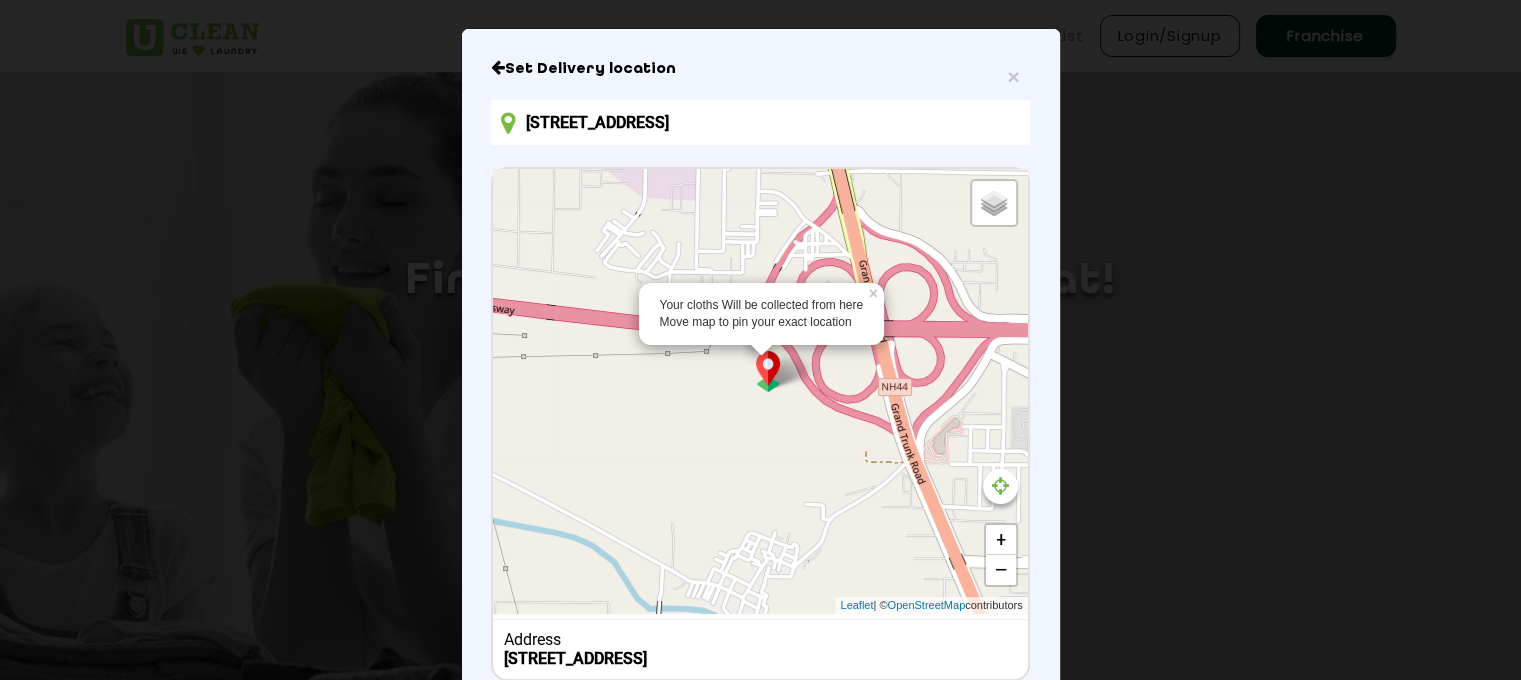 scroll, scrollTop: 108, scrollLeft: 0, axis: vertical 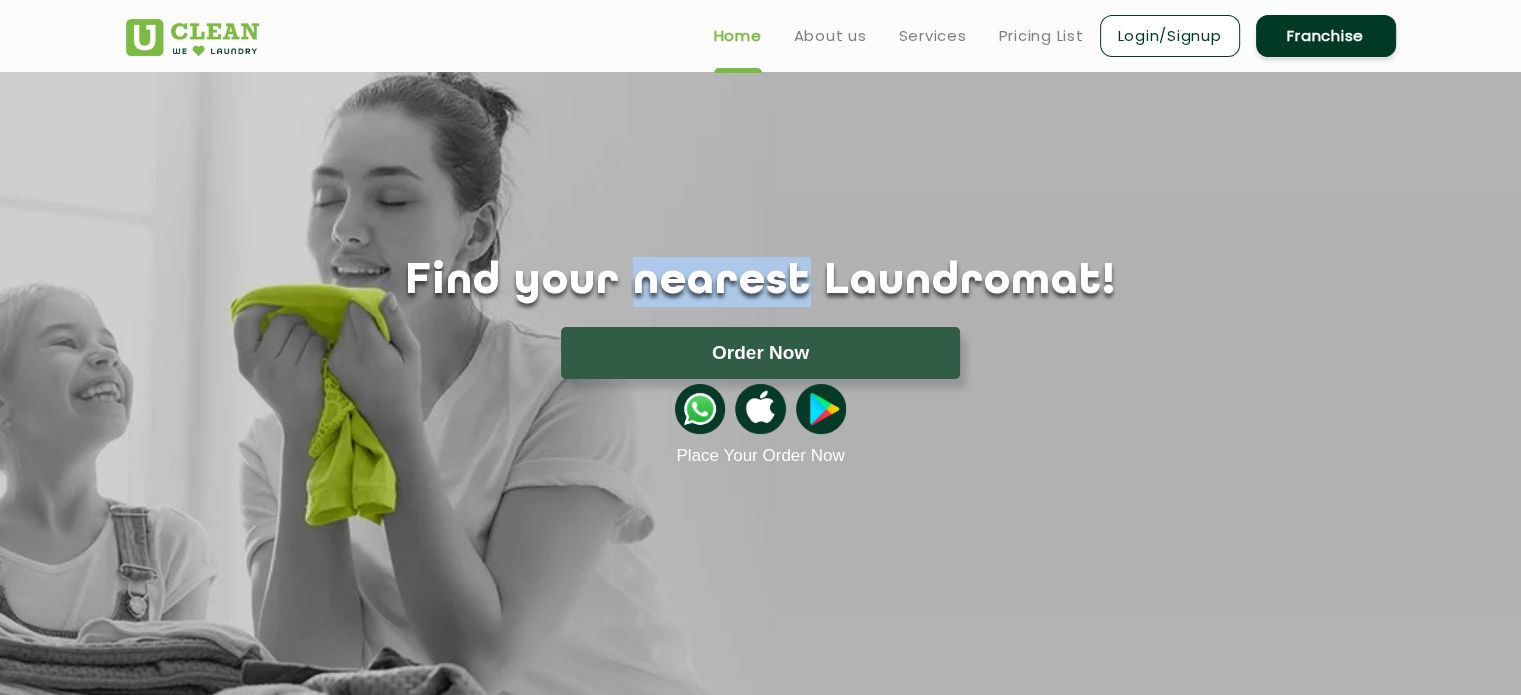 drag, startPoint x: 664, startPoint y: 284, endPoint x: 797, endPoint y: 293, distance: 133.30417 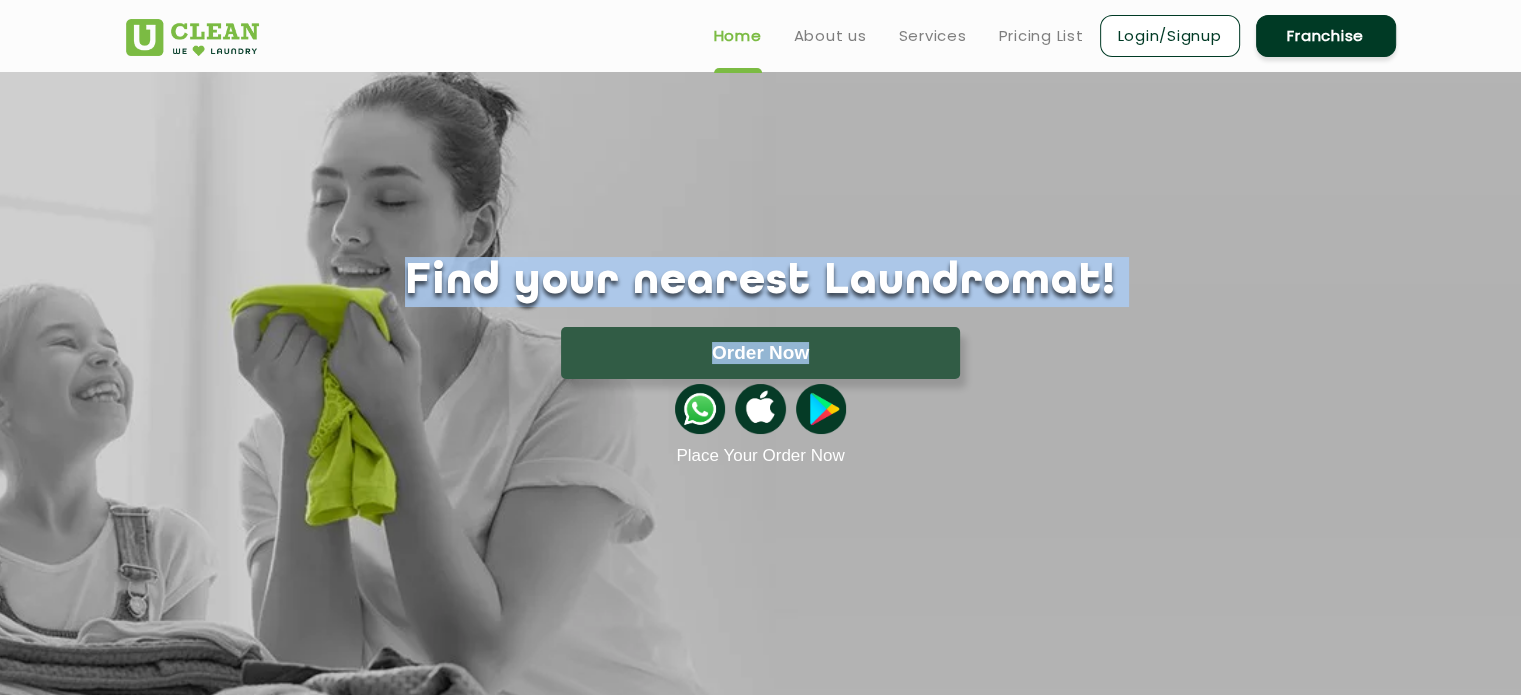 drag, startPoint x: 472, startPoint y: 277, endPoint x: 1036, endPoint y: 308, distance: 564.8513 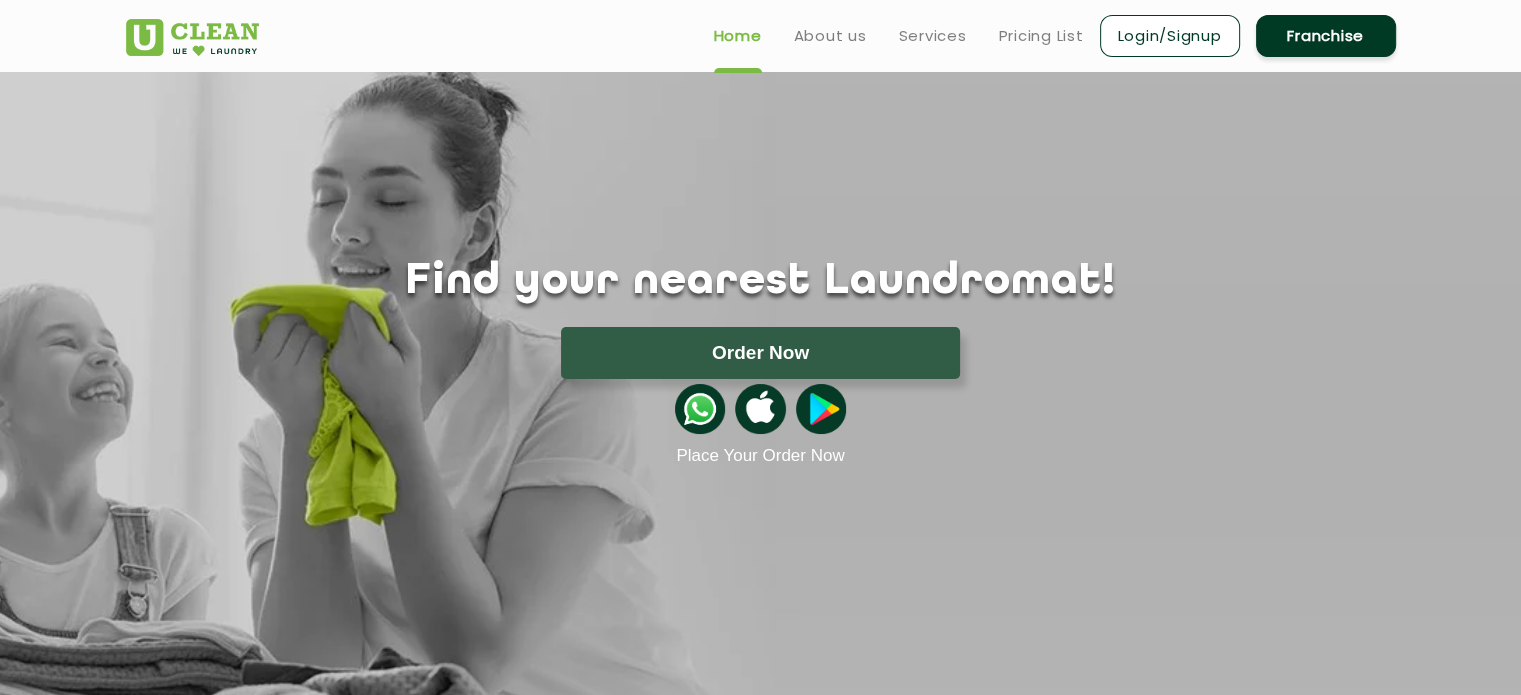 click on "Place Your Order Now" 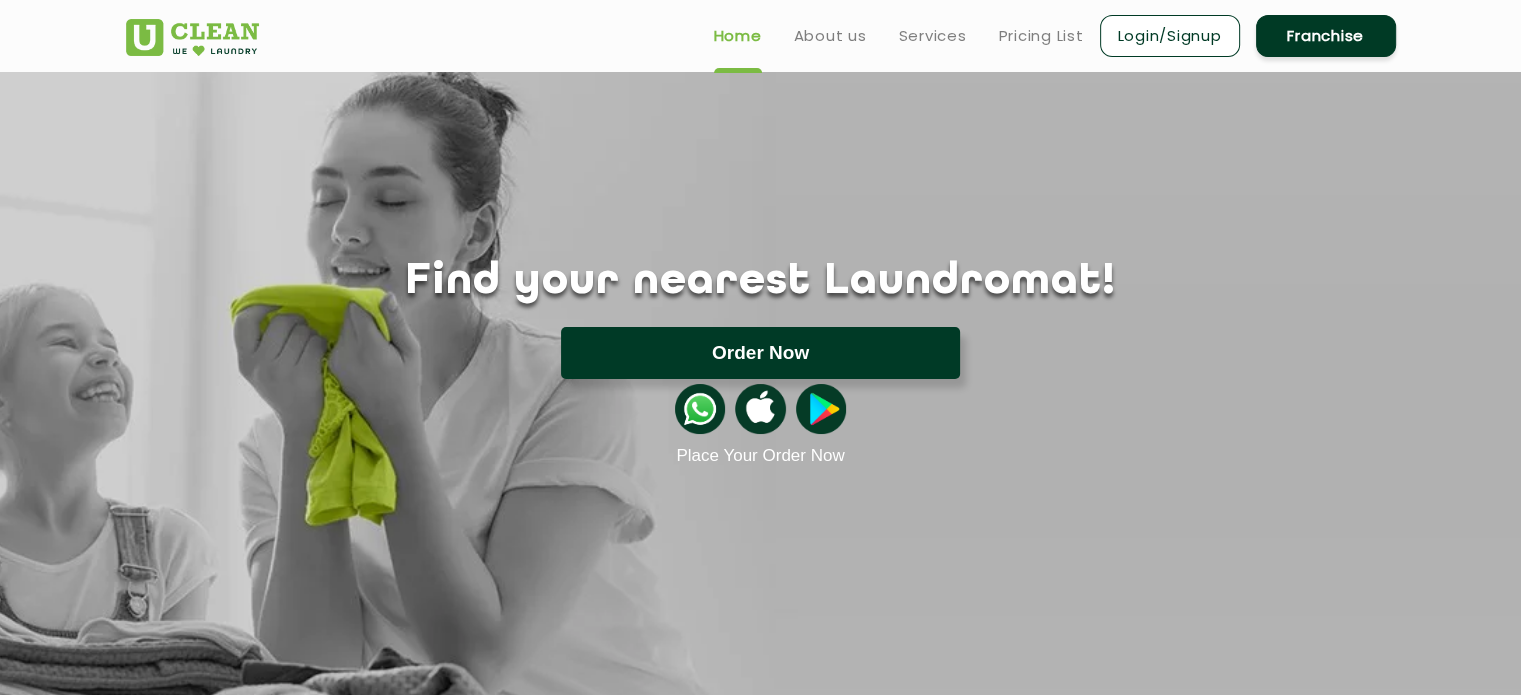 click on "Order Now" 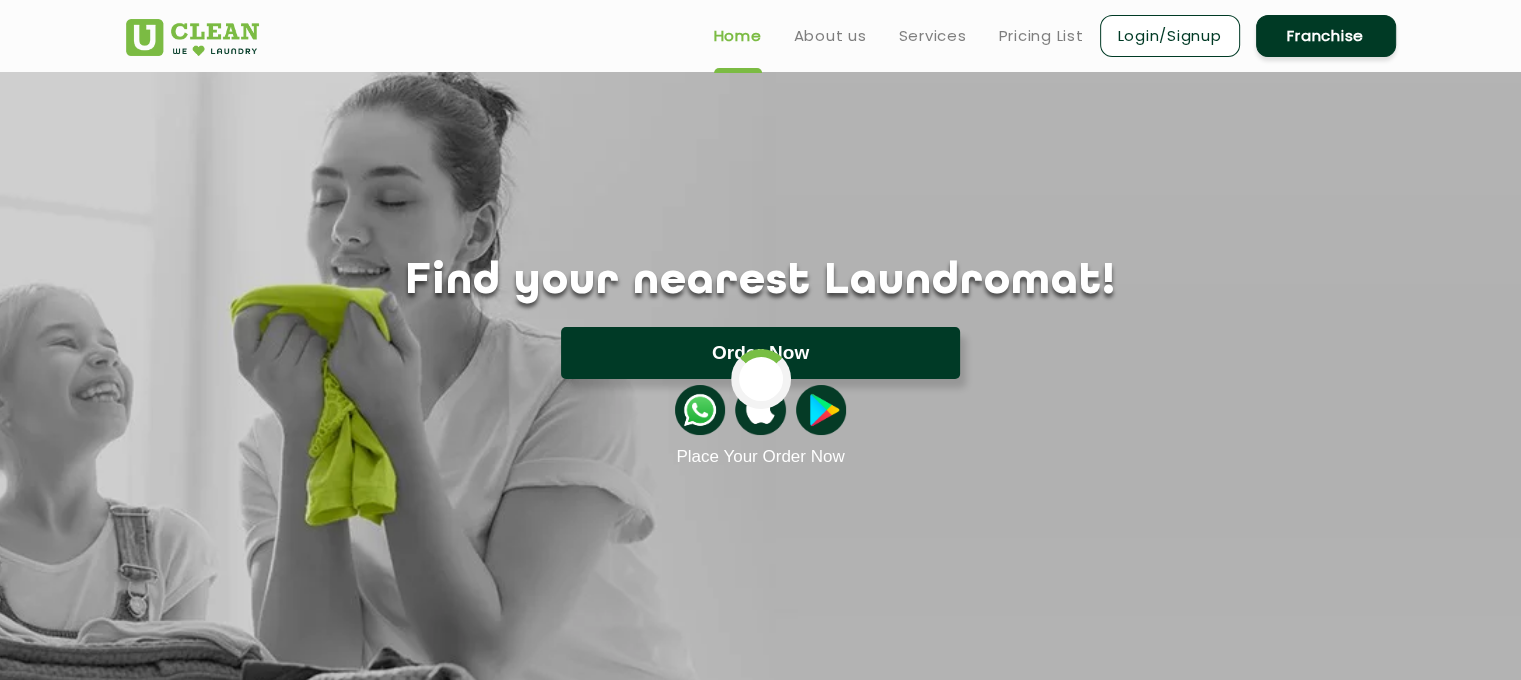 scroll, scrollTop: 0, scrollLeft: 0, axis: both 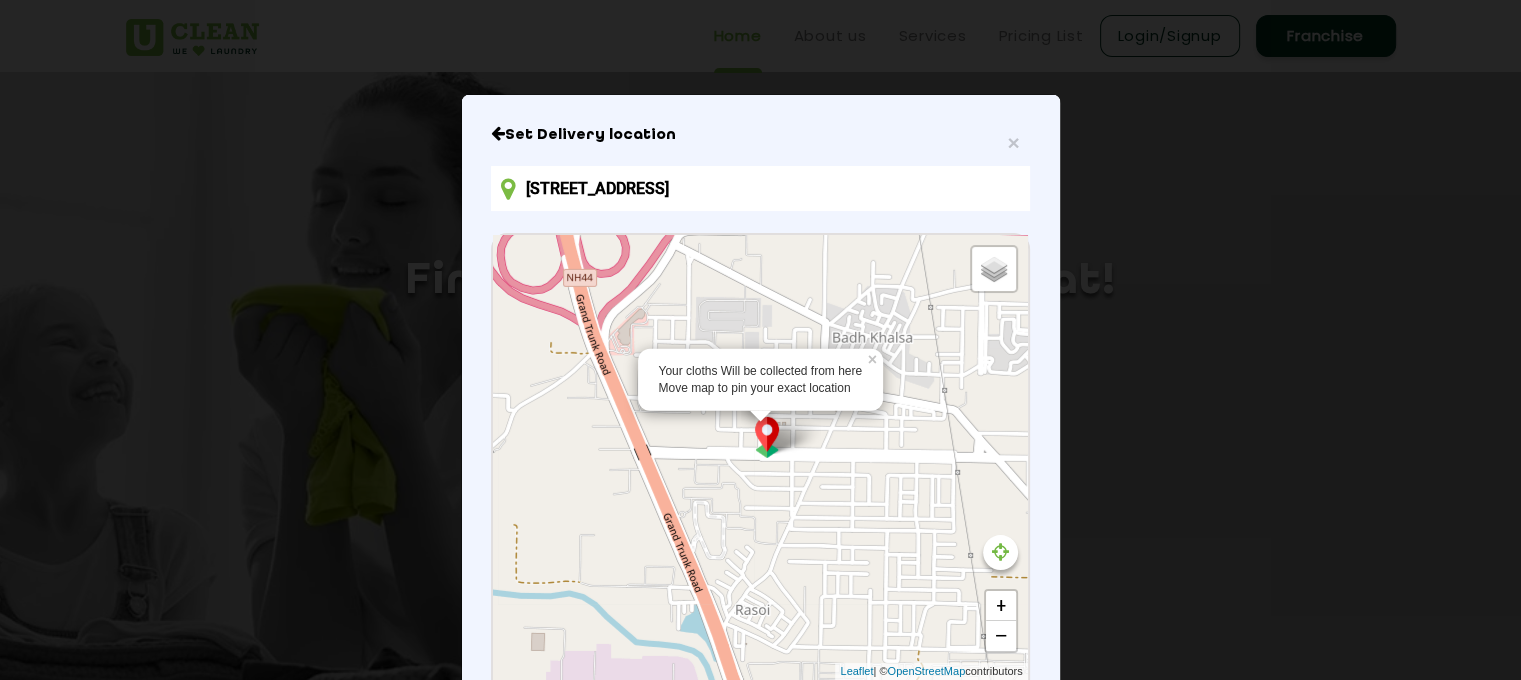 drag, startPoint x: 953, startPoint y: 473, endPoint x: 625, endPoint y: 294, distance: 373.66428 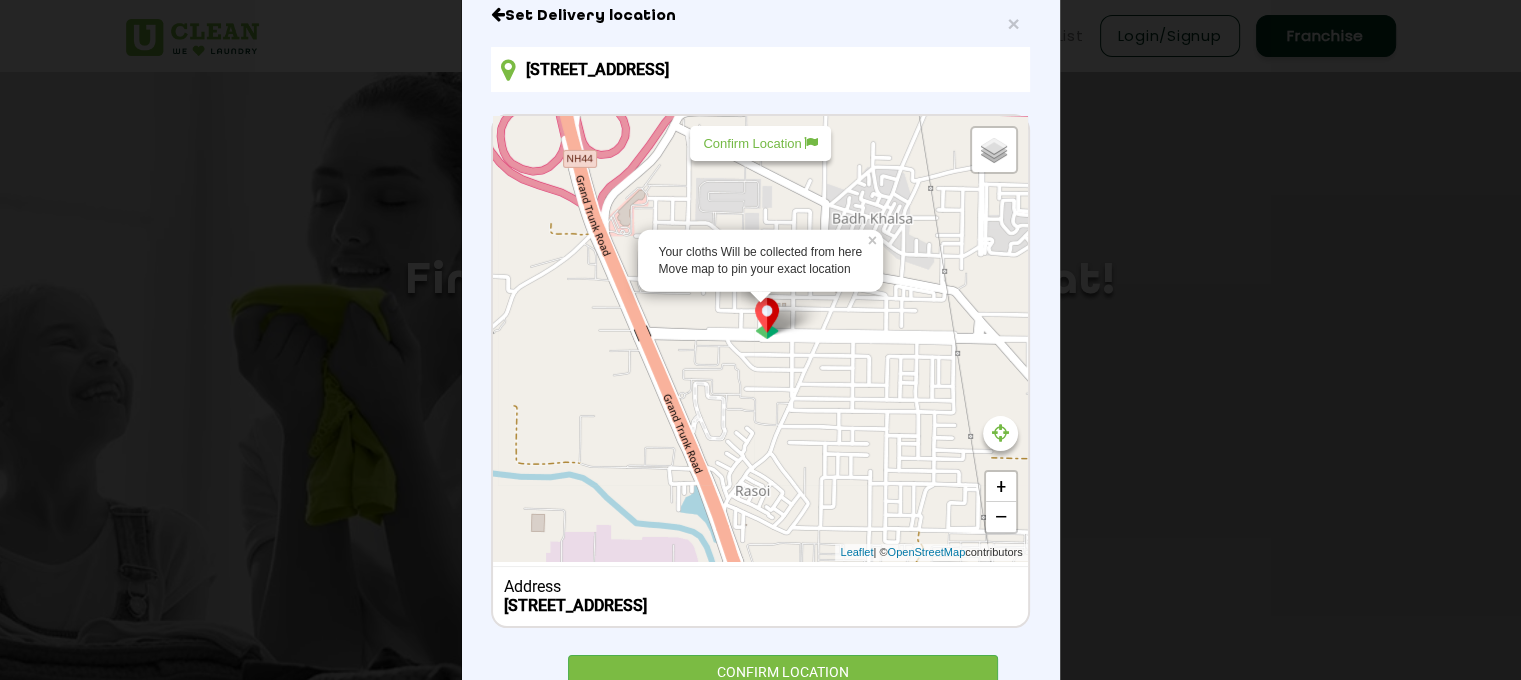 scroll, scrollTop: 160, scrollLeft: 0, axis: vertical 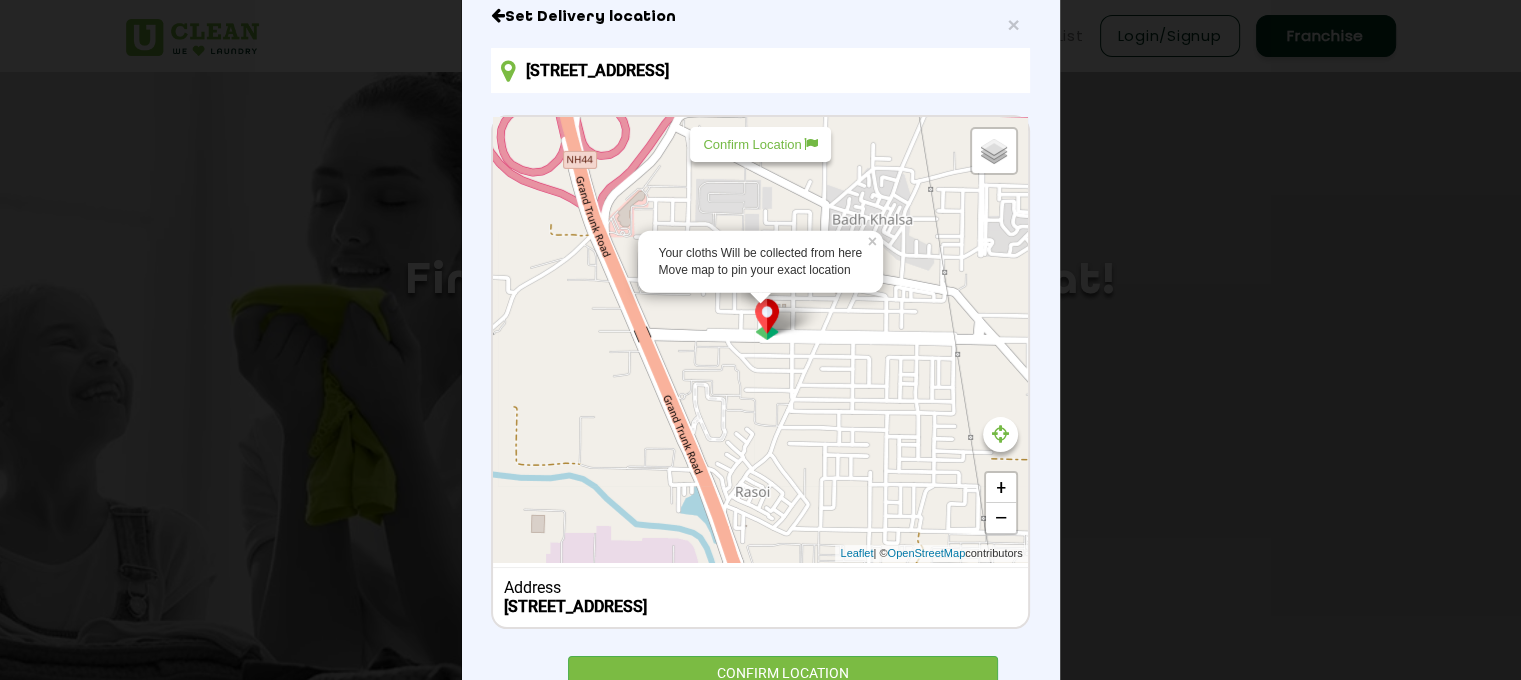 click on "Set Delivery location  123, Sector 39, Sonipat, Badh Khalsa, Haryana 131029, India Your cloths Will be collected from here  Move map to pin your exact location ×  Default   Satellite + − Leaflet  | ©  OpenStreetMap  contributors Confirm Location   Address  123, Sector 39, Sonipat, Badh Khalsa, Haryana 131029, India CONFIRM LOCATION" at bounding box center [760, 354] 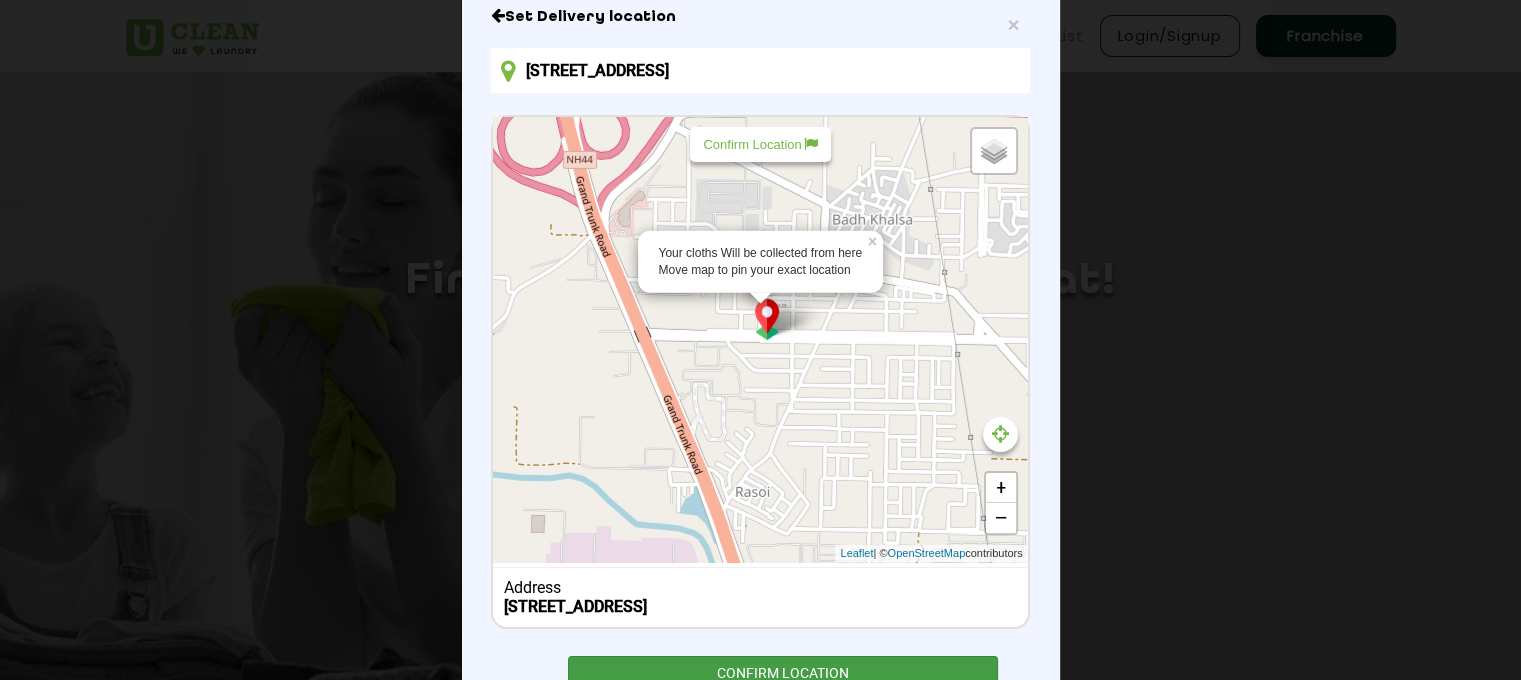 click on "CONFIRM LOCATION" at bounding box center [783, 678] 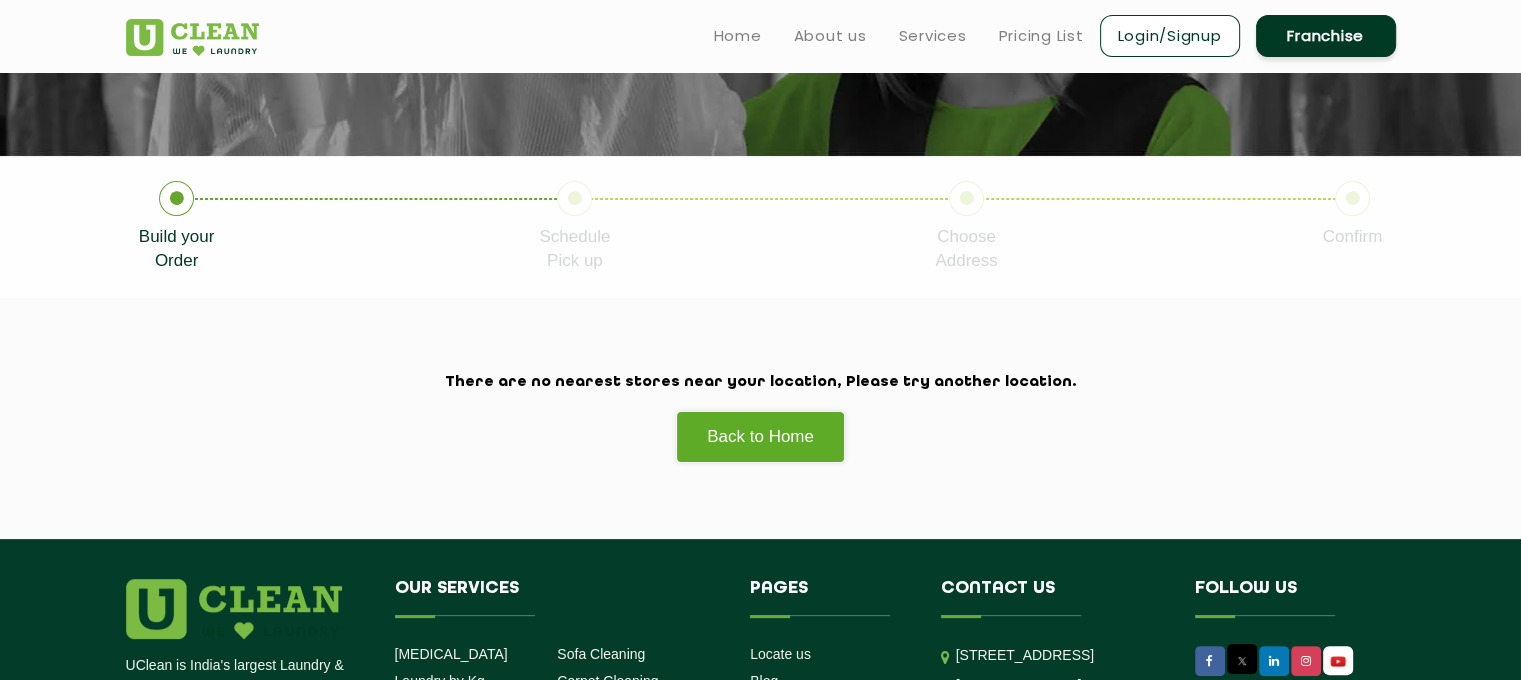 scroll, scrollTop: 304, scrollLeft: 0, axis: vertical 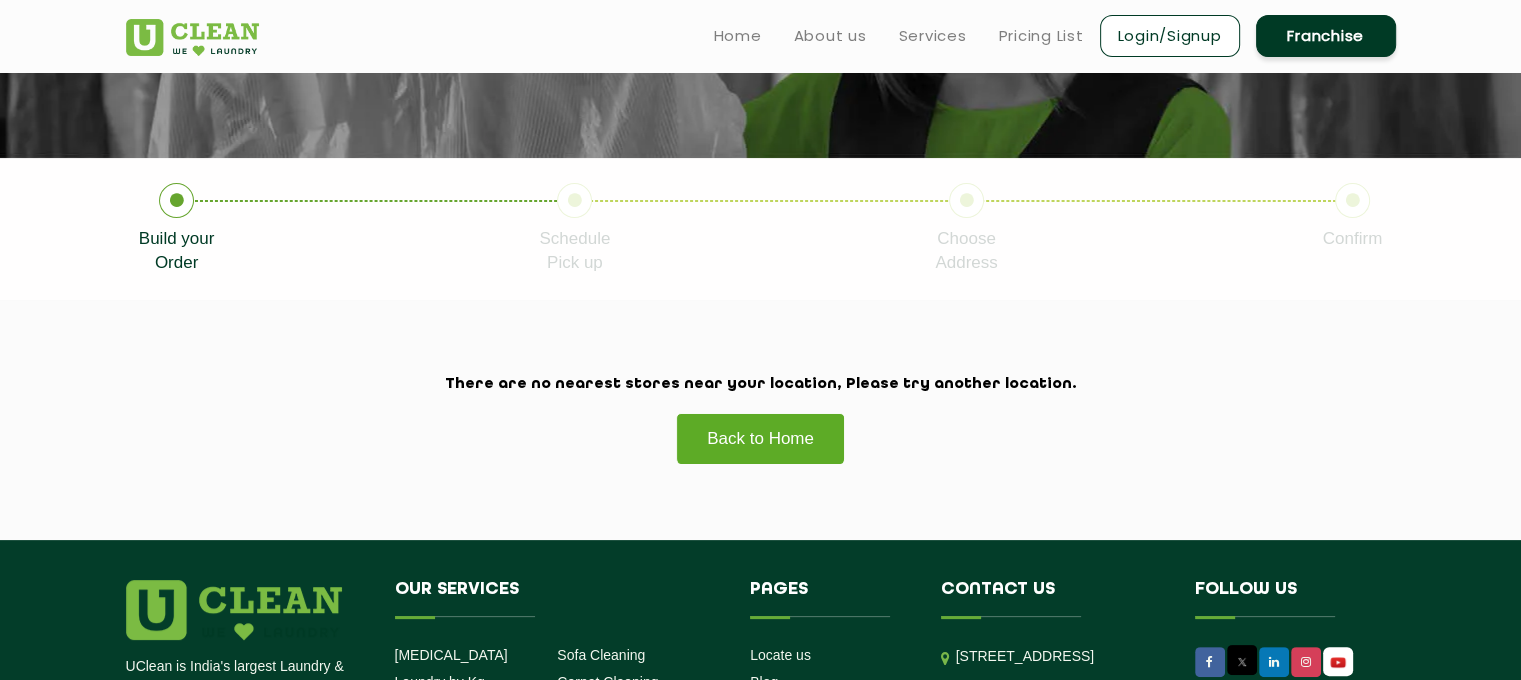 click on "Back to Home" 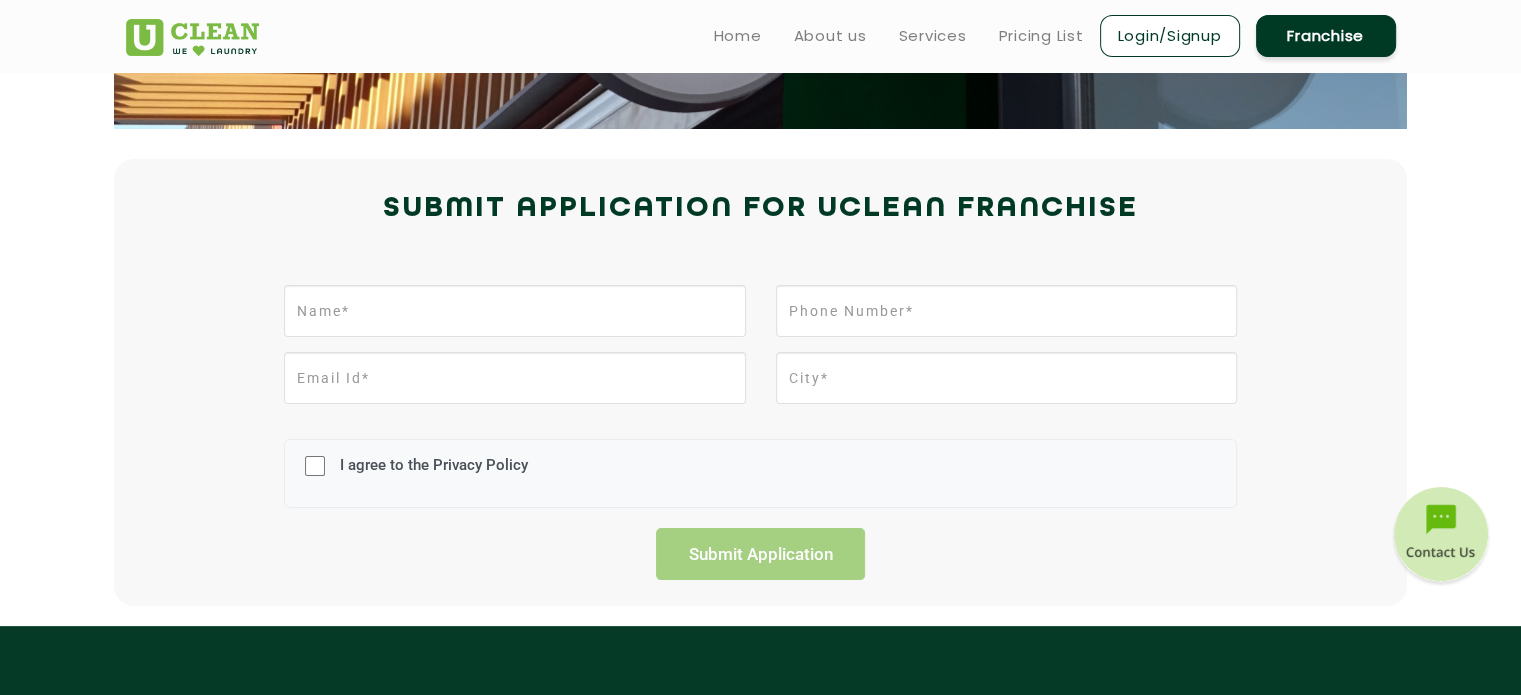 scroll, scrollTop: 367, scrollLeft: 0, axis: vertical 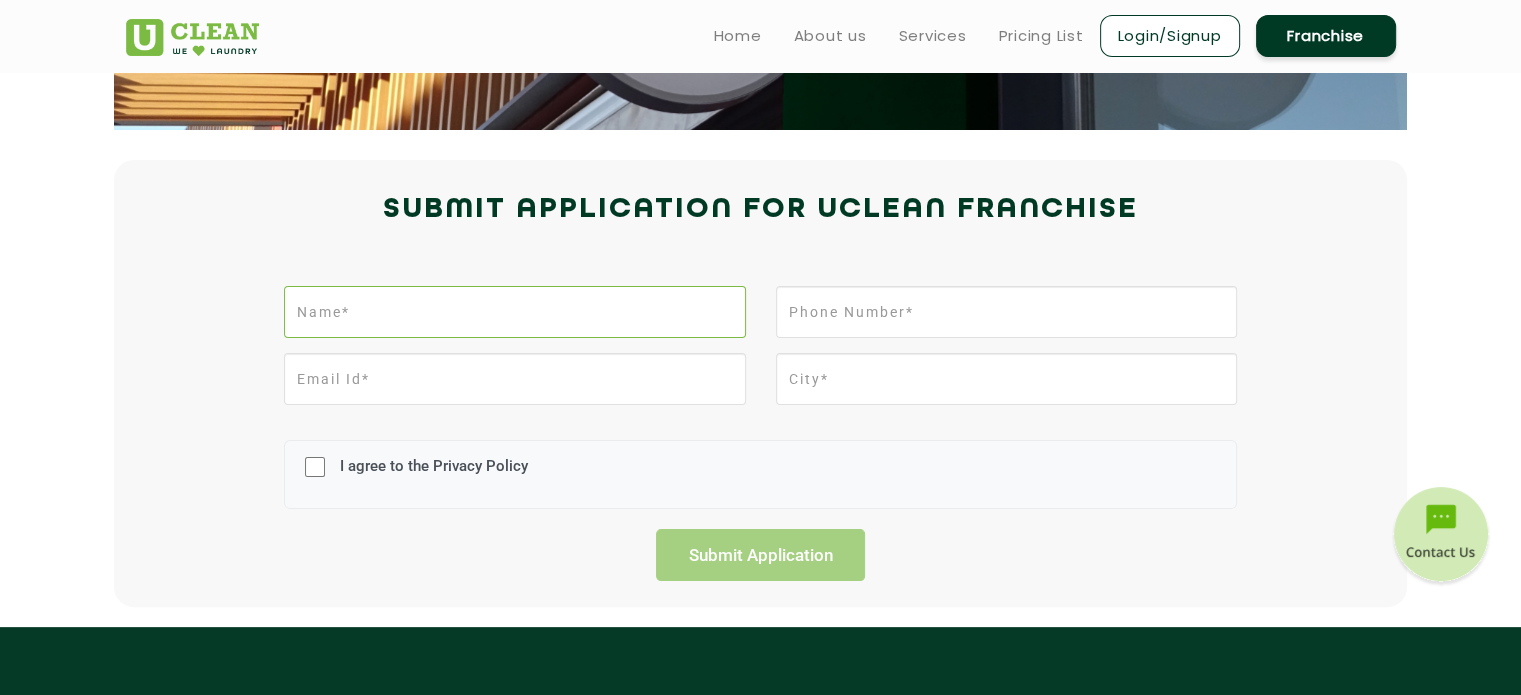 click at bounding box center [514, 312] 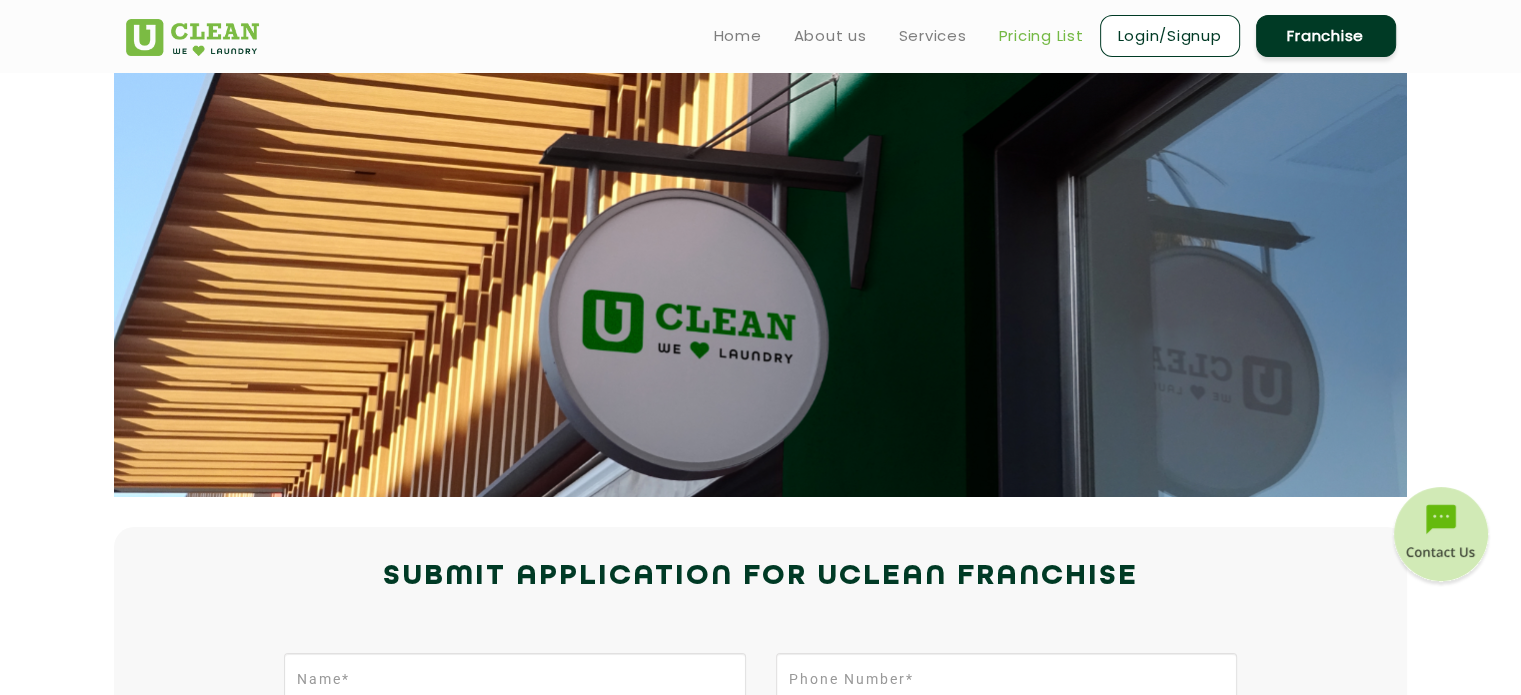 click on "Pricing List" at bounding box center [1041, 36] 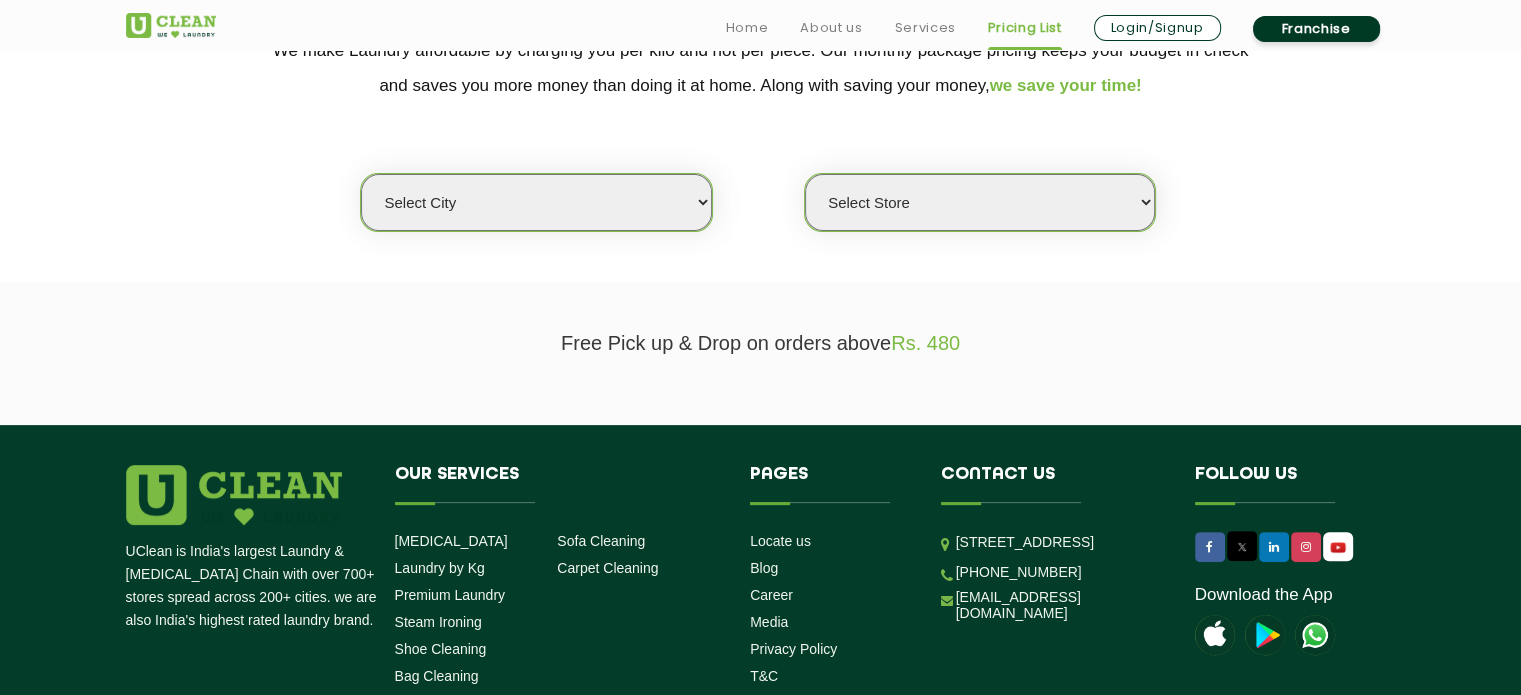 scroll, scrollTop: 455, scrollLeft: 0, axis: vertical 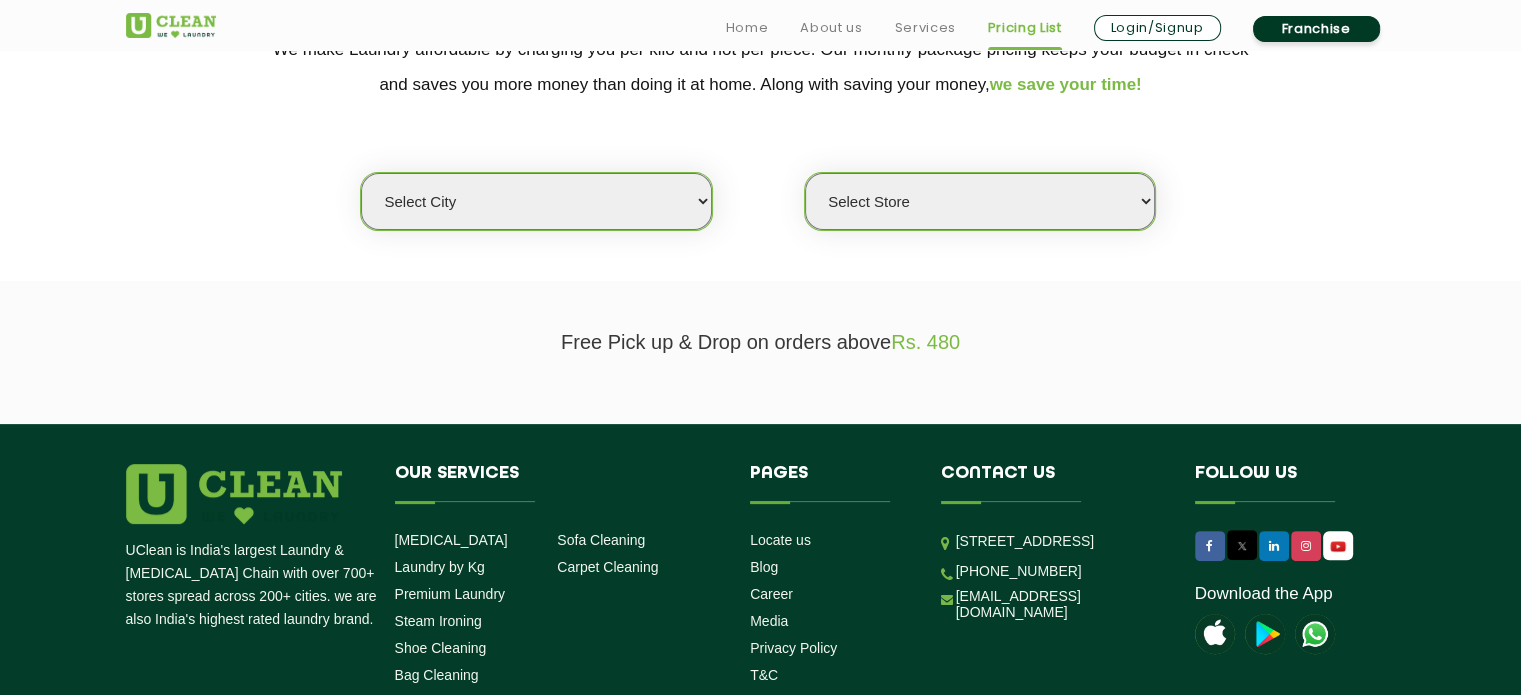 click on "Select city Aalo Agartala Agra Ahmedabad Akola Aligarh Alwar - UClean Select Amravati Aurangabad Ayodhya Bahadurgarh Bahraich Baleswar Baramulla Bareilly Barmer Barpeta Bathinda Belgaum Bengaluru Berhampur Bettiah Bhagalpur Bhilwara Bhiwadi Bhopal Bhubaneshwar Bidar Bikaner Bilaspur Bokaro Bongaigaon Chandigarh Chennai Chitrakoot Cochin Coimbatore Cooch Behar Coonoor Daman Danapur Darrang Daudnagar Dehradun Delhi Deoghar Dhanbad Dharwad Dhule Dibrugarh Digboi Dimapur Dindigul Duliajan Ellenabad Erode Faridabad Gandhidham Gandhinagar Garia Ghaziabad Goa Gohana Gonda Gorakhpur Gurugram Guwahati Gwalior Haldwani Hamirpur Hanumangarh Haridwar Hingoli Hojai Howrah Hubli Hyderabad Imphal Indore Itanagar Jagdalpur Jagraon Jaipur Jaipur - Select Jammu Jamshedpur Jehanabad Jhansi Jodhpur Jorhat Kaithal Kakinada Kanpur Kargil Karimganj Kathmandu Kharupetia Khopoli Kochi Kohima Kokapet Kokrajhar Kolhapur Kolkata Kota Kotdwar Krishnanagar Kundli Kurnool Latur Leh Longding Lower Subansiri Lucknow Ludhiana Madurai Manali" at bounding box center [536, 201] 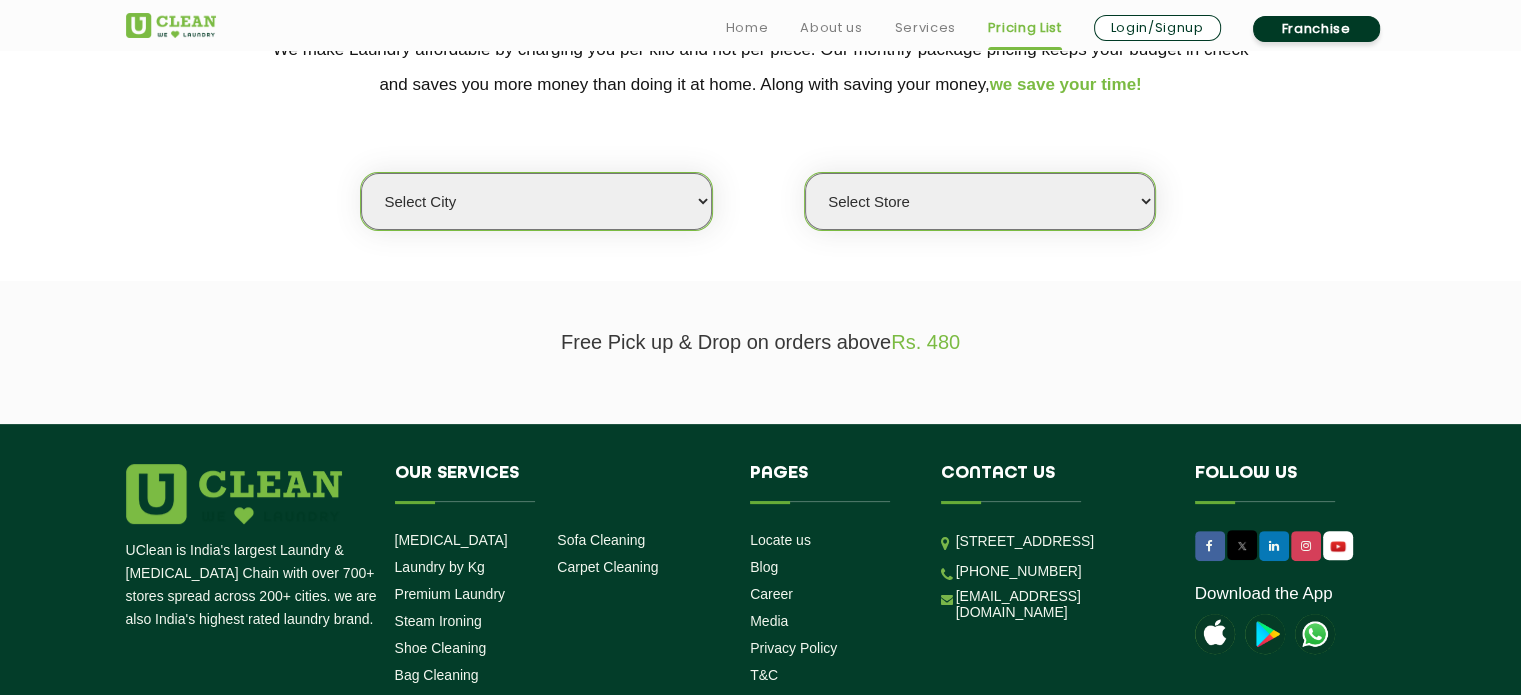 click on "Select city Aalo Agartala Agra Ahmedabad Akola Aligarh Alwar - UClean Select Amravati Aurangabad Ayodhya Bahadurgarh Bahraich Baleswar Baramulla Bareilly Barmer Barpeta Bathinda Belgaum Bengaluru Berhampur Bettiah Bhagalpur Bhilwara Bhiwadi Bhopal Bhubaneshwar Bidar Bikaner Bilaspur Bokaro Bongaigaon Chandigarh Chennai Chitrakoot Cochin Coimbatore Cooch Behar Coonoor Daman Danapur Darrang Daudnagar Dehradun Delhi Deoghar Dhanbad Dharwad Dhule Dibrugarh Digboi Dimapur Dindigul Duliajan Ellenabad Erode Faridabad Gandhidham Gandhinagar Garia Ghaziabad Goa Gohana Gonda Gorakhpur Gurugram Guwahati Gwalior Haldwani Hamirpur Hanumangarh Haridwar Hingoli Hojai Howrah Hubli Hyderabad Imphal Indore Itanagar Jagdalpur Jagraon Jaipur Jaipur - Select Jammu Jamshedpur Jehanabad Jhansi Jodhpur Jorhat Kaithal Kakinada Kanpur Kargil Karimganj Kathmandu Kharupetia Khopoli Kochi Kohima Kokapet Kokrajhar Kolhapur Kolkata Kota Kotdwar Krishnanagar Kundli Kurnool Latur Leh Longding Lower Subansiri Lucknow Ludhiana Madurai Manali" at bounding box center [536, 201] 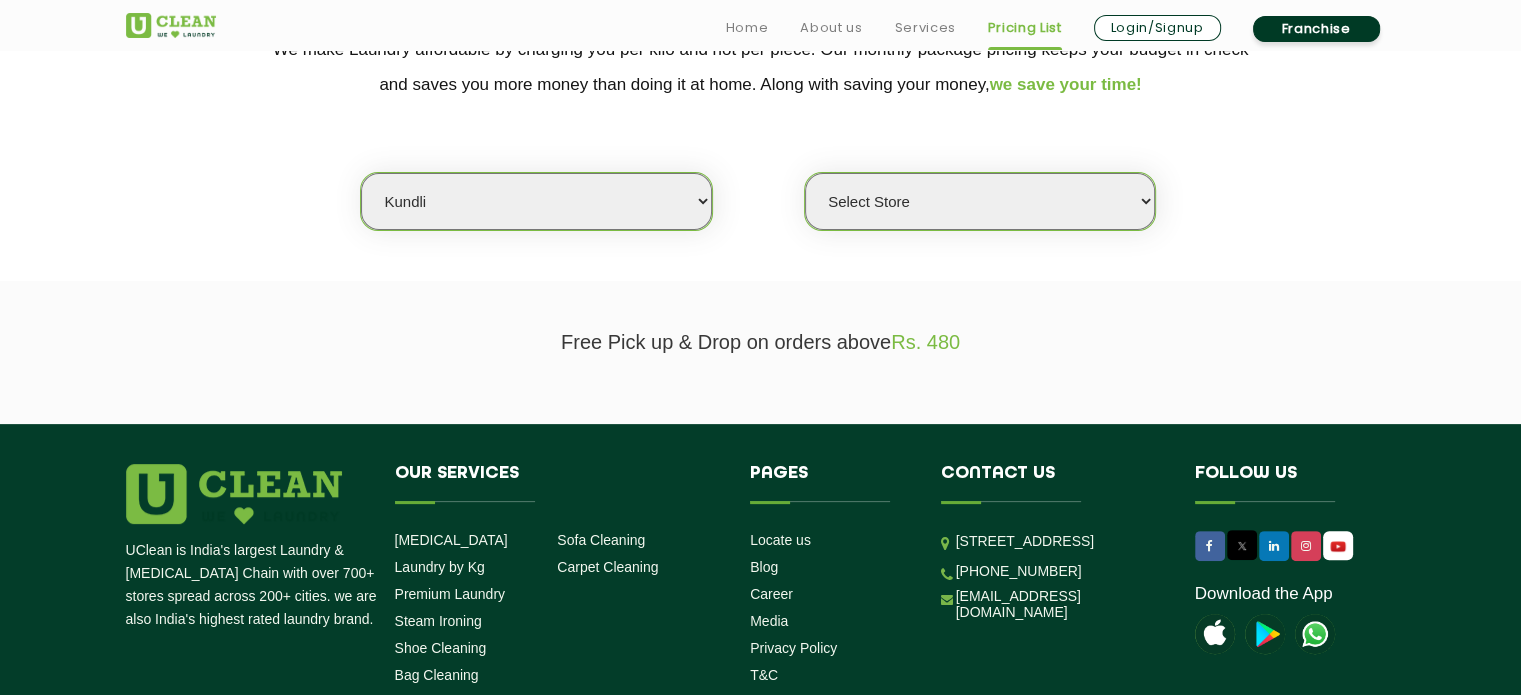 click on "Select city Aalo Agartala Agra Ahmedabad Akola Aligarh Alwar - UClean Select Amravati Aurangabad Ayodhya Bahadurgarh Bahraich Baleswar Baramulla Bareilly Barmer Barpeta Bathinda Belgaum Bengaluru Berhampur Bettiah Bhagalpur Bhilwara Bhiwadi Bhopal Bhubaneshwar Bidar Bikaner Bilaspur Bokaro Bongaigaon Chandigarh Chennai Chitrakoot Cochin Coimbatore Cooch Behar Coonoor Daman Danapur Darrang Daudnagar Dehradun Delhi Deoghar Dhanbad Dharwad Dhule Dibrugarh Digboi Dimapur Dindigul Duliajan Ellenabad Erode Faridabad Gandhidham Gandhinagar Garia Ghaziabad Goa Gohana Gonda Gorakhpur Gurugram Guwahati Gwalior Haldwani Hamirpur Hanumangarh Haridwar Hingoli Hojai Howrah Hubli Hyderabad Imphal Indore Itanagar Jagdalpur Jagraon Jaipur Jaipur - Select Jammu Jamshedpur Jehanabad Jhansi Jodhpur Jorhat Kaithal Kakinada Kanpur Kargil Karimganj Kathmandu Kharupetia Khopoli Kochi Kohima Kokapet Kokrajhar Kolhapur Kolkata Kota Kotdwar Krishnanagar Kundli Kurnool Latur Leh Longding Lower Subansiri Lucknow Ludhiana Madurai Manali" at bounding box center (536, 201) 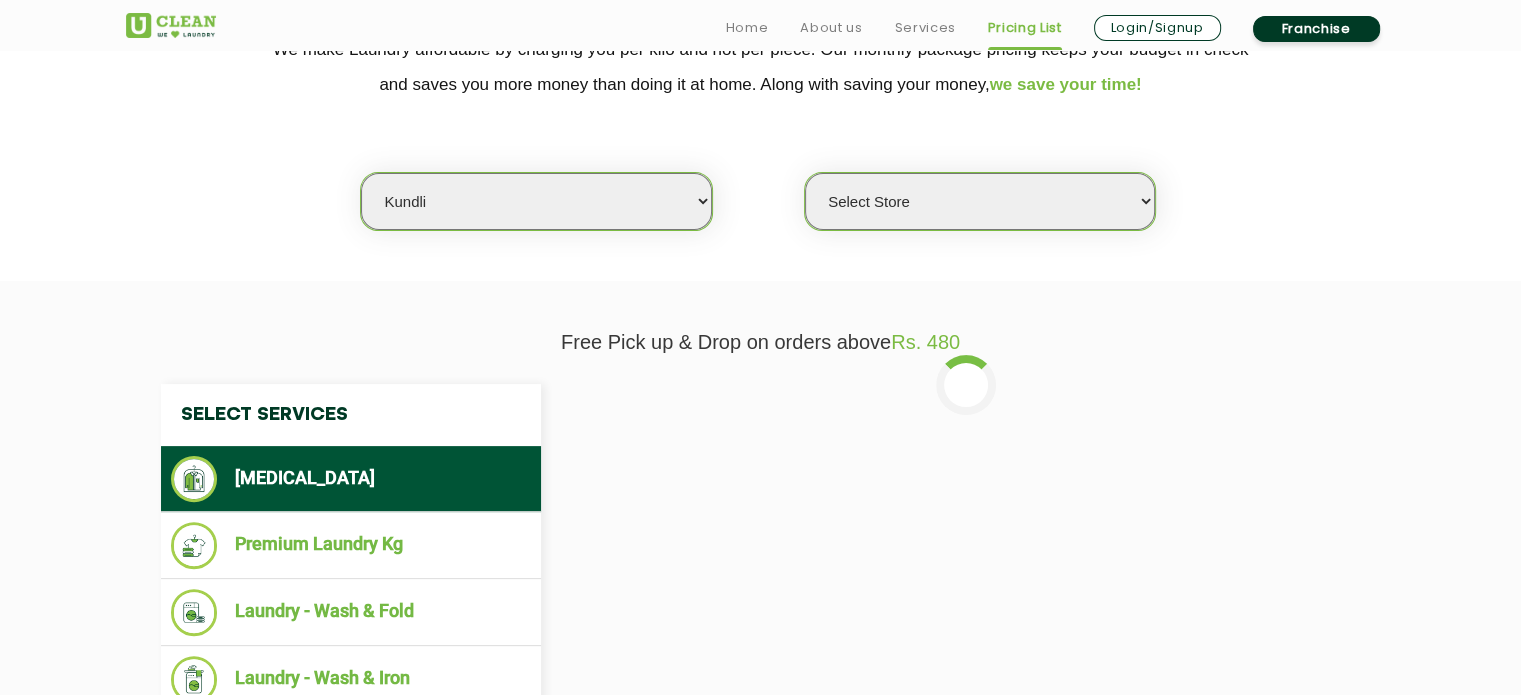 click on "Select Store UClean Kundli" at bounding box center (980, 201) 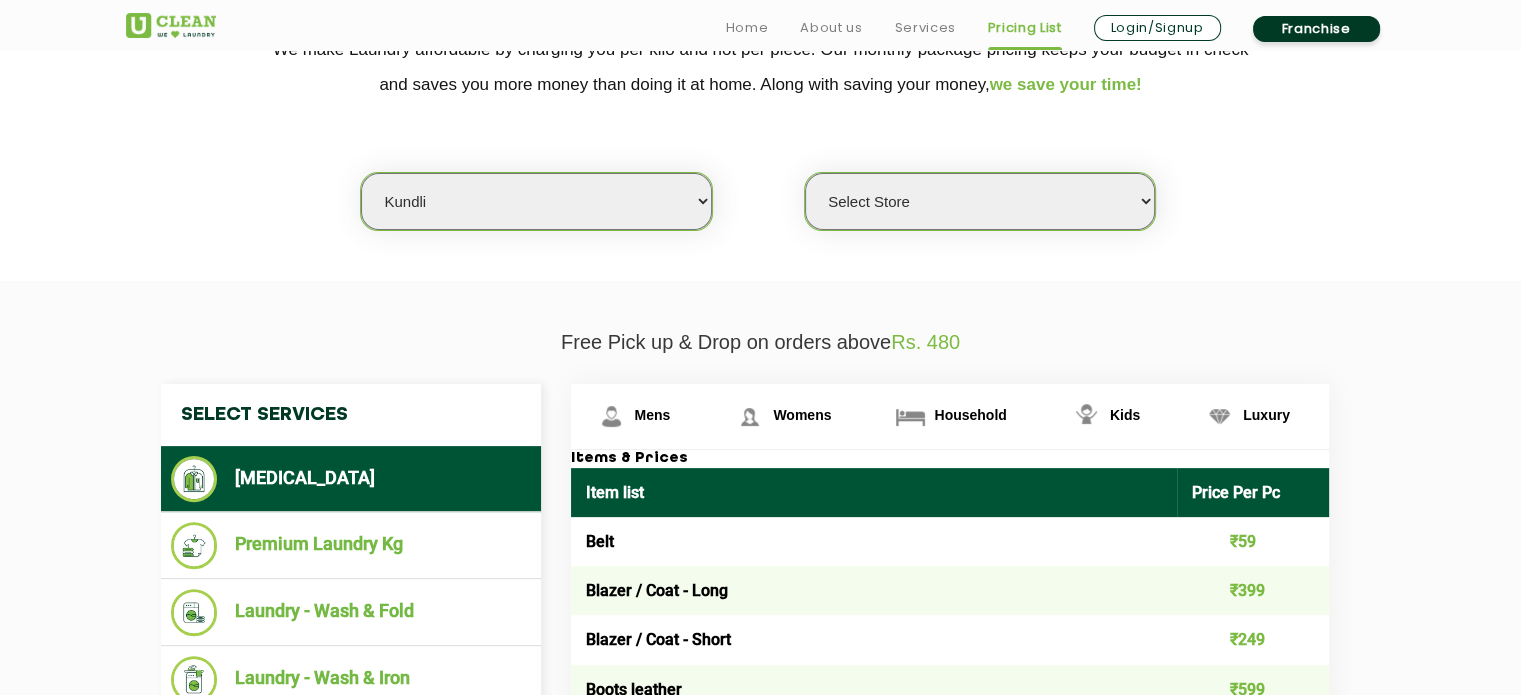 select on "553" 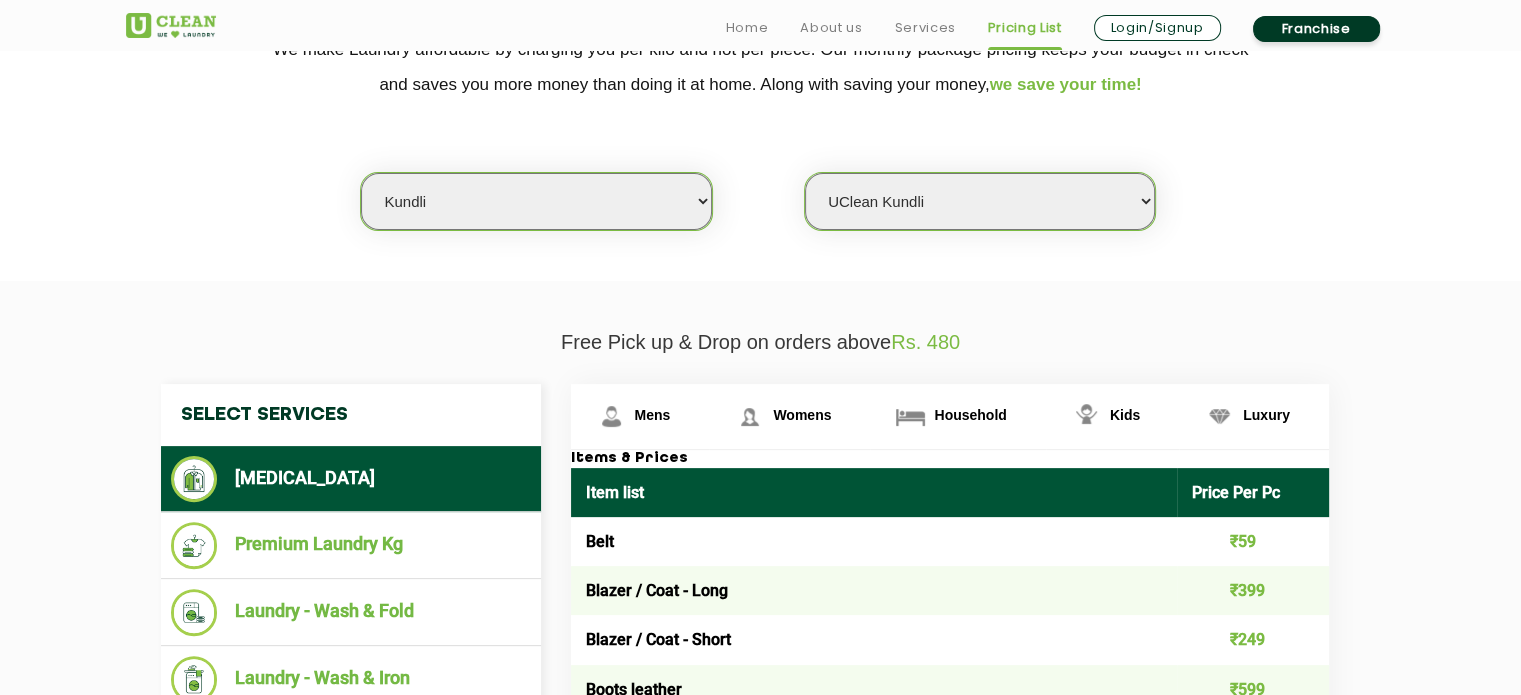 click on "Select Store UClean Kundli" at bounding box center [980, 201] 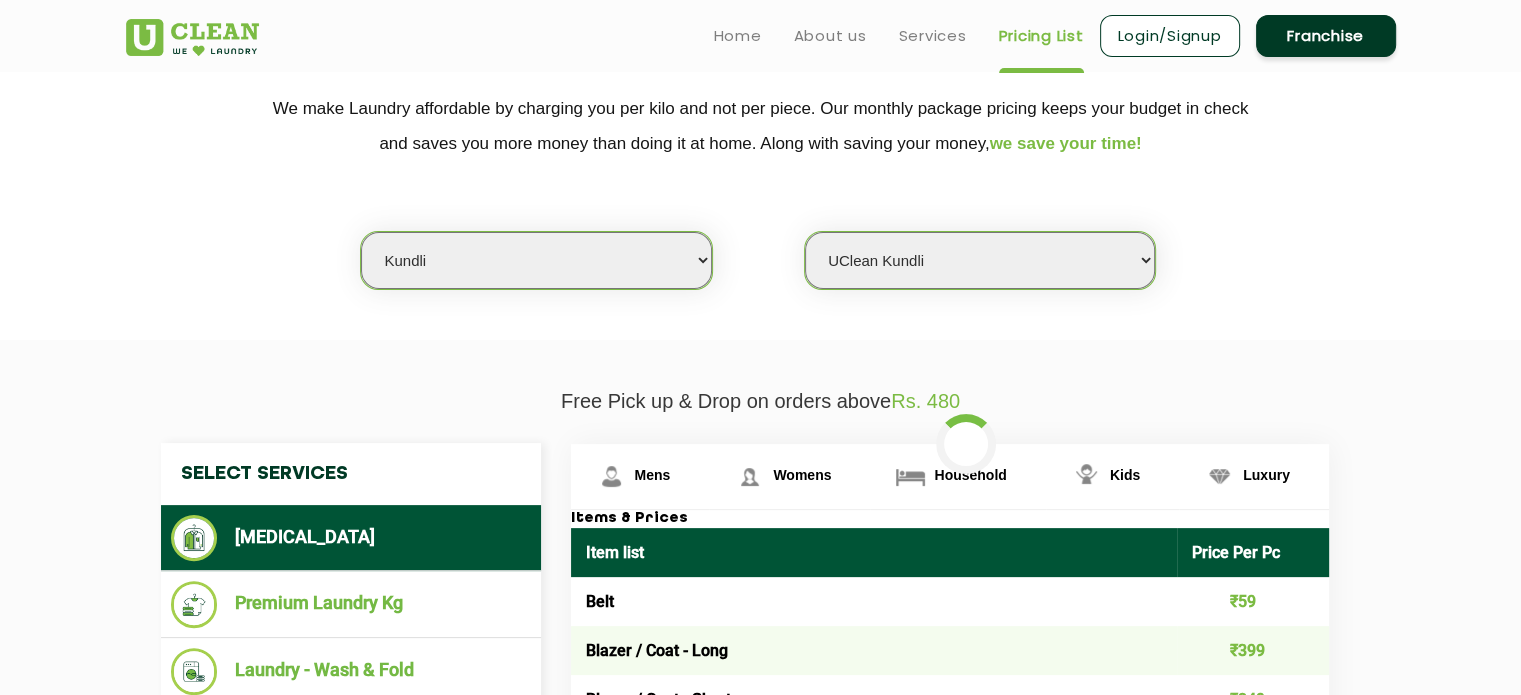 scroll, scrollTop: 360, scrollLeft: 0, axis: vertical 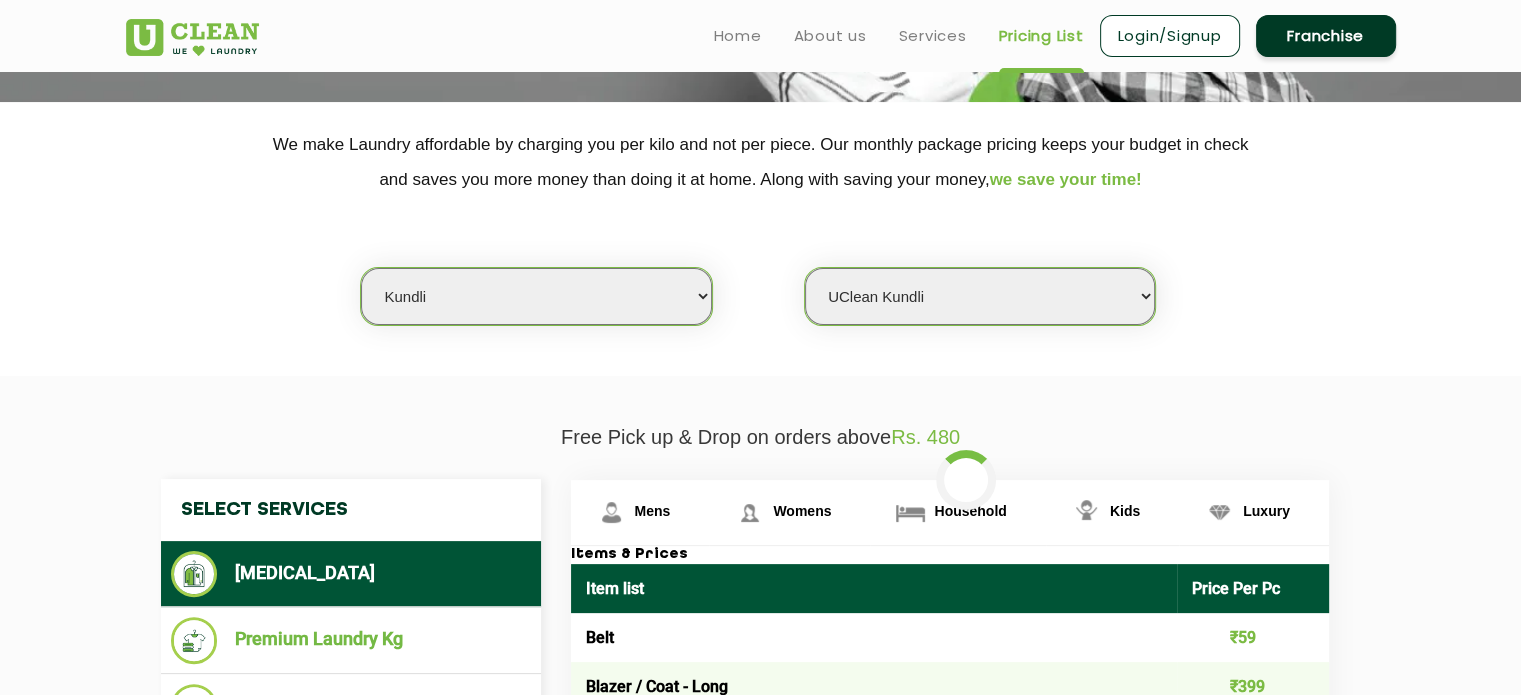 click on "Login/Signup" at bounding box center (1170, 36) 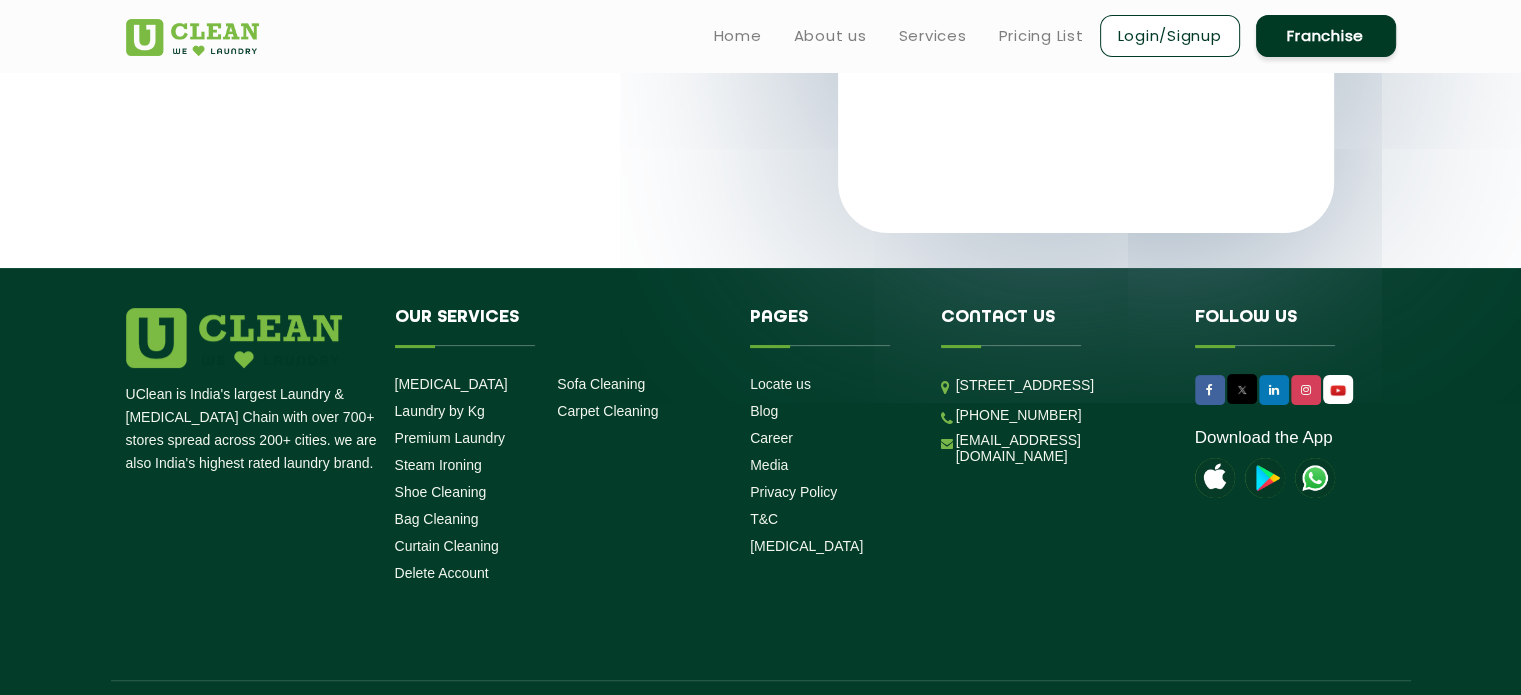scroll, scrollTop: 0, scrollLeft: 0, axis: both 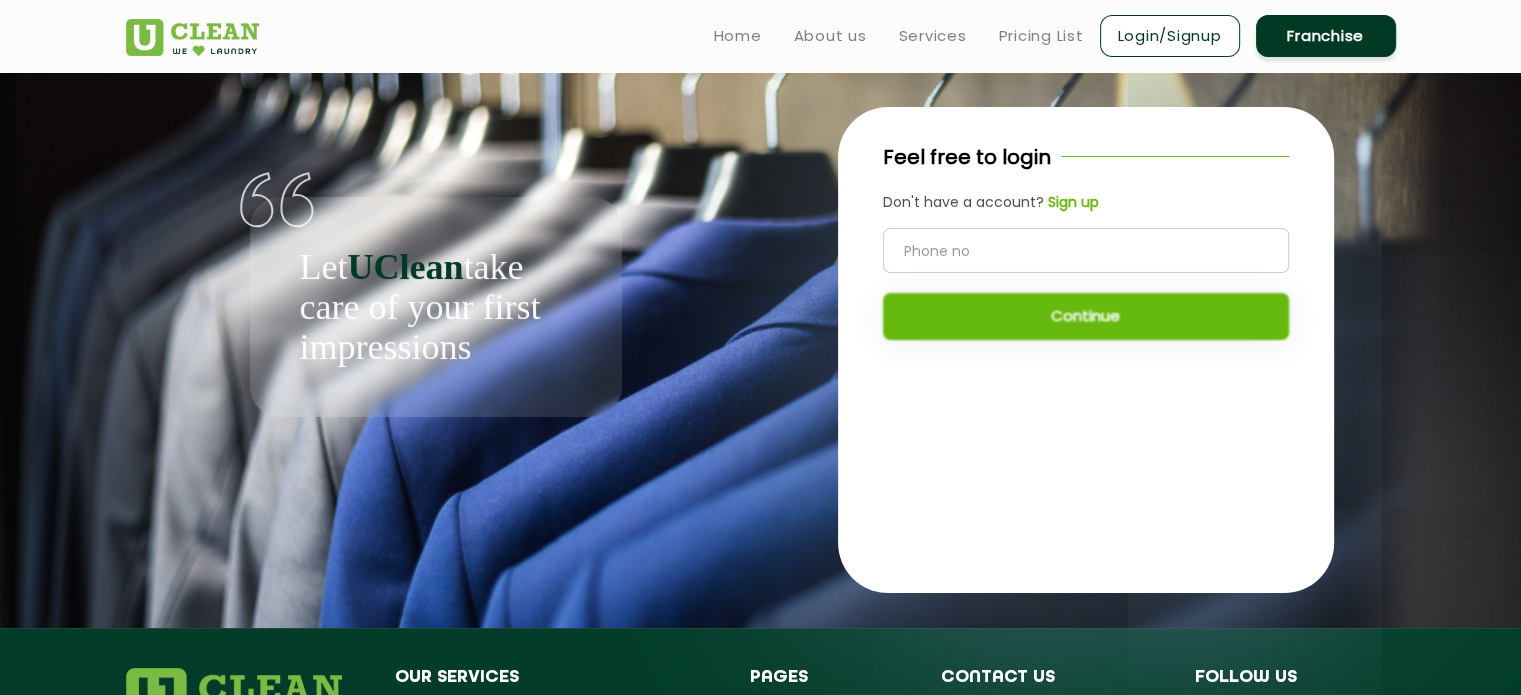 click 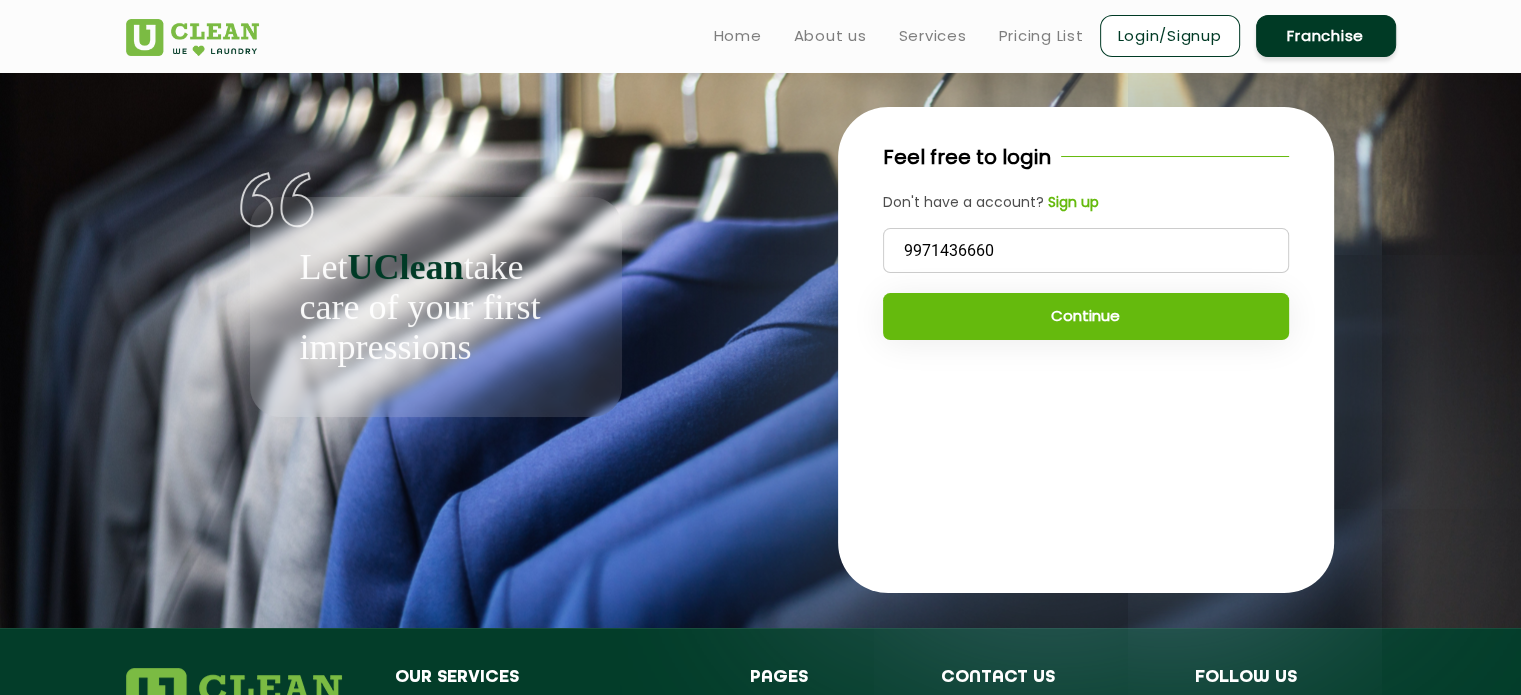 type on "9971436660" 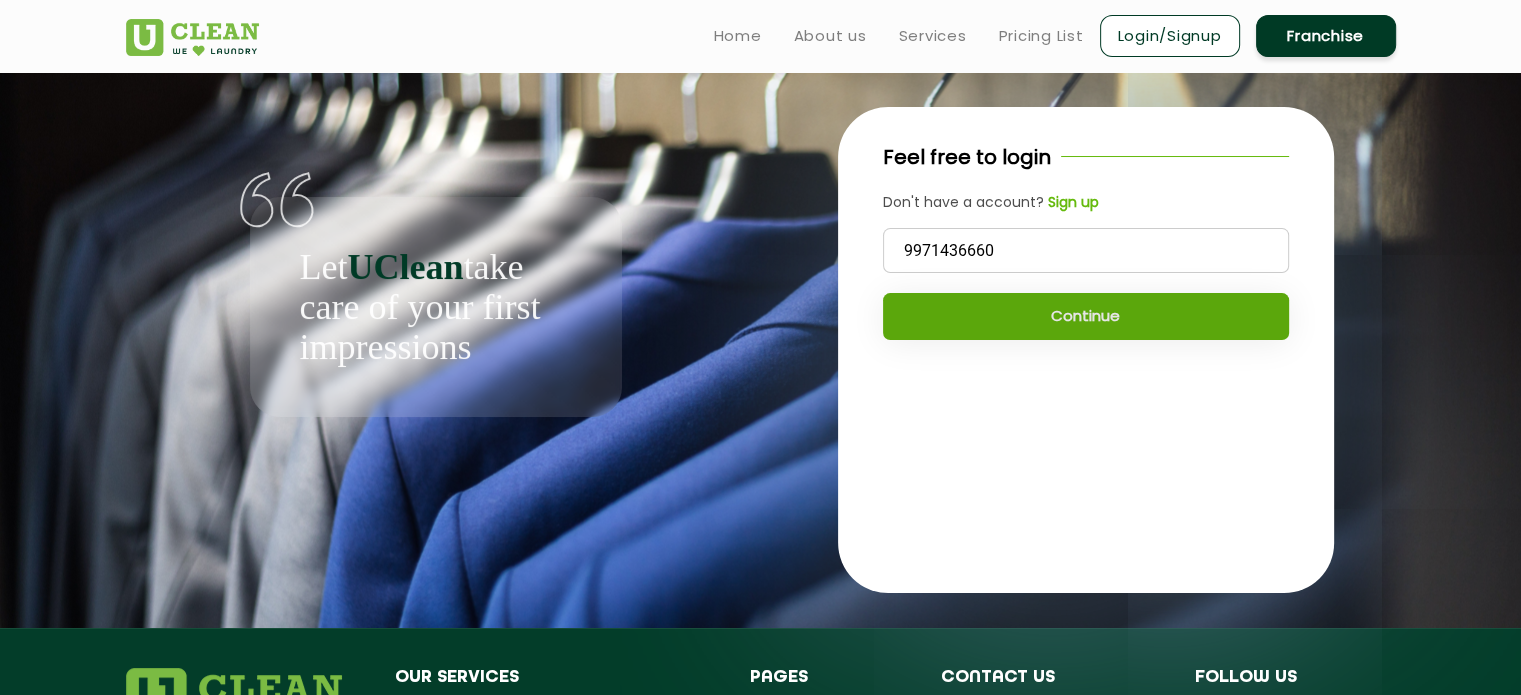 click on "Continue" 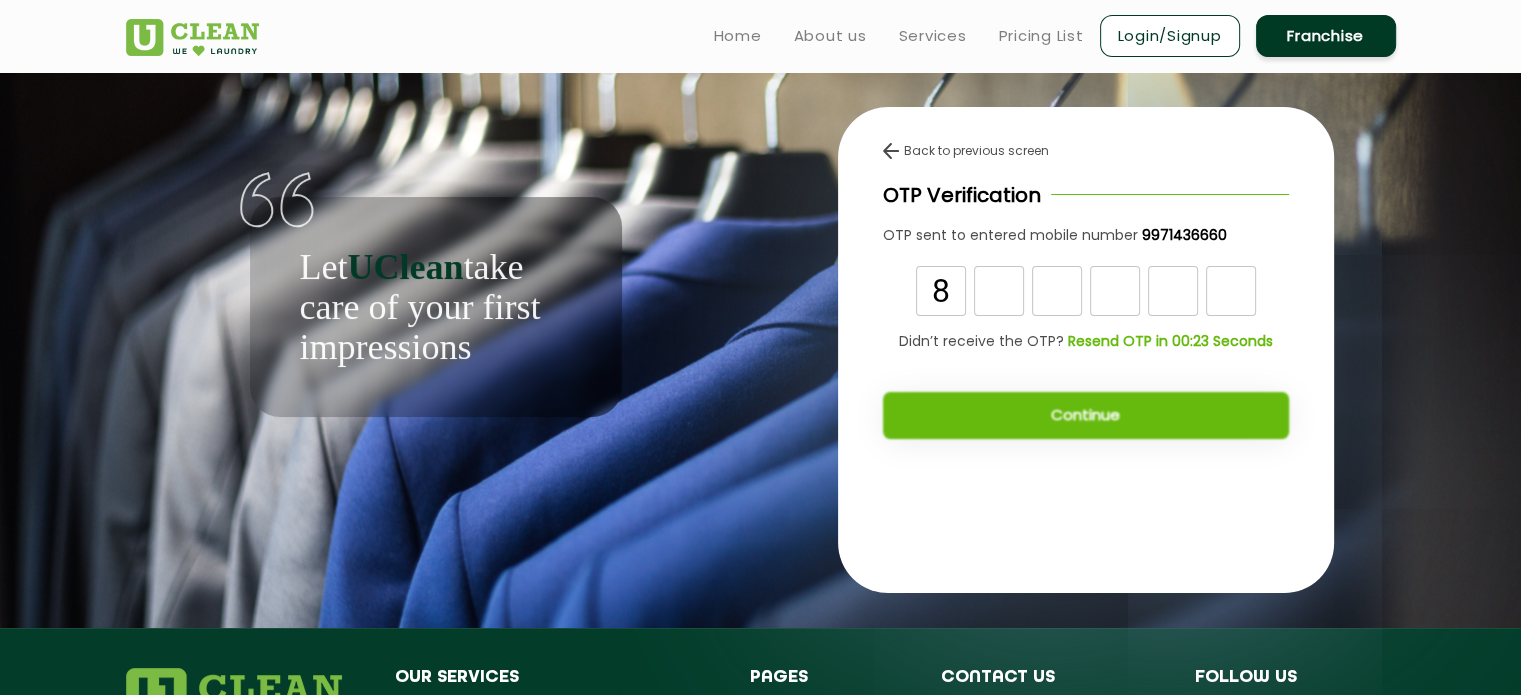 type on "8" 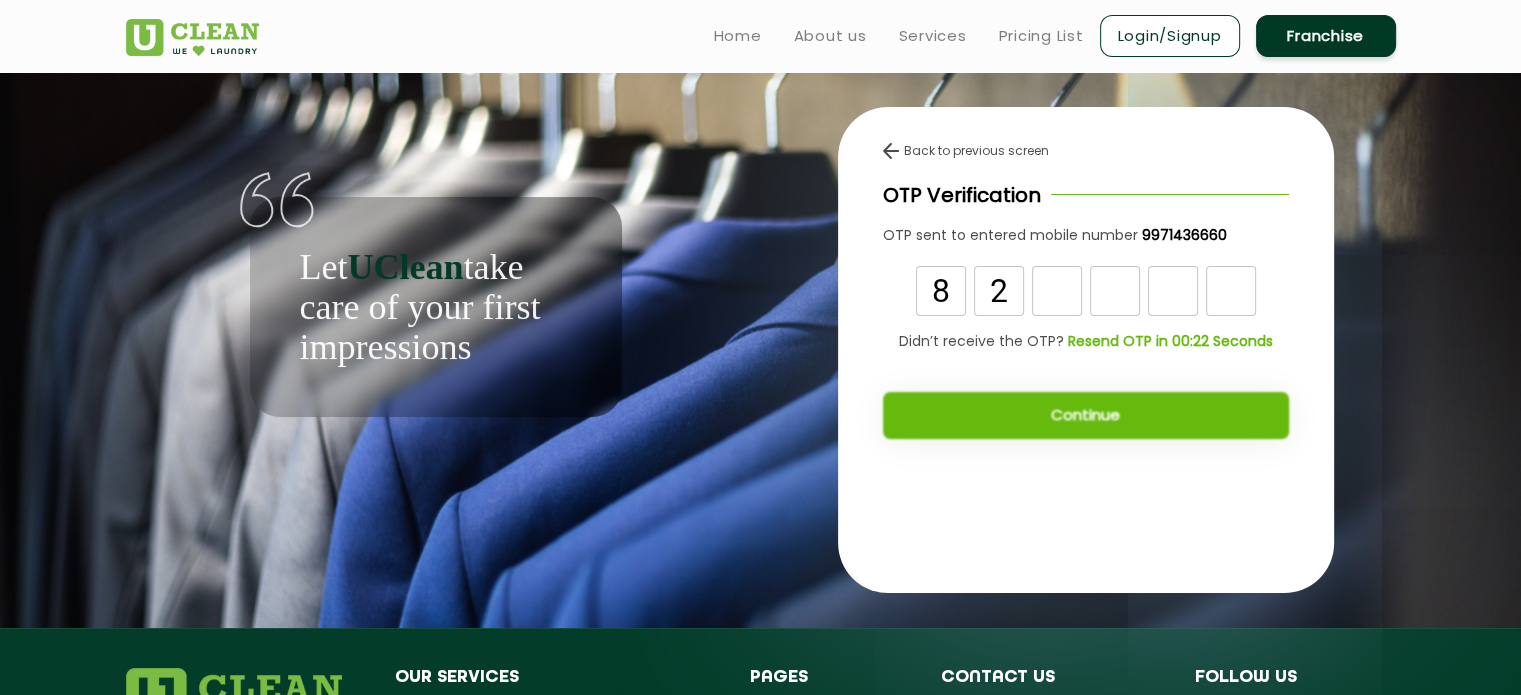 type on "2" 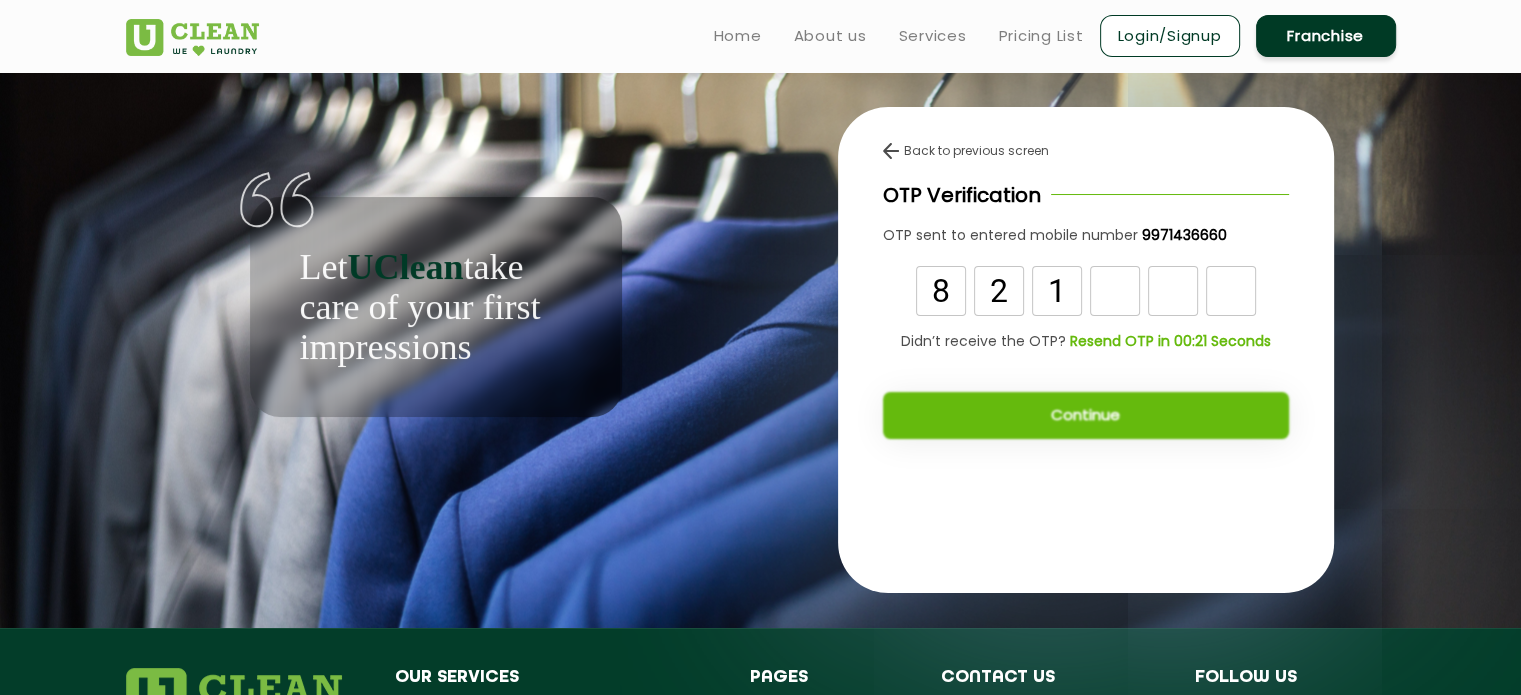 type on "1" 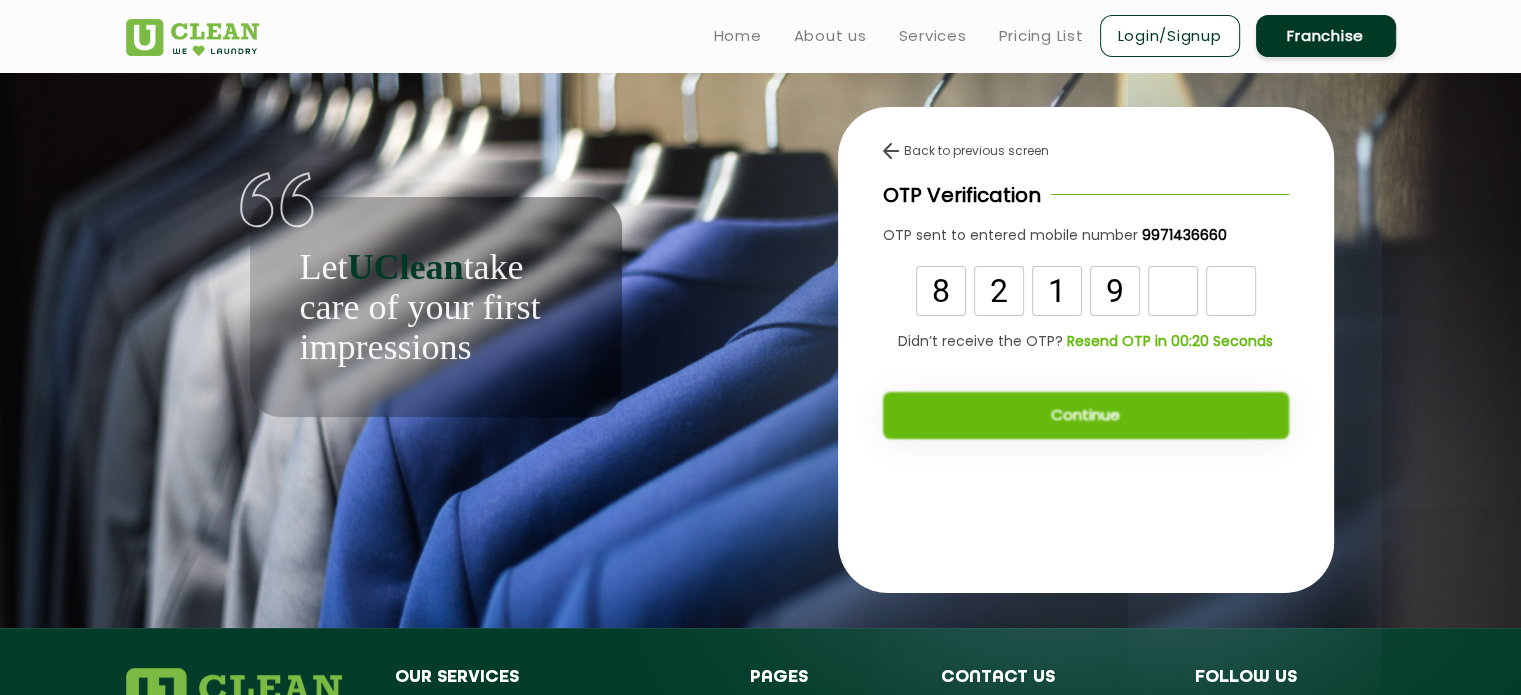 type on "9" 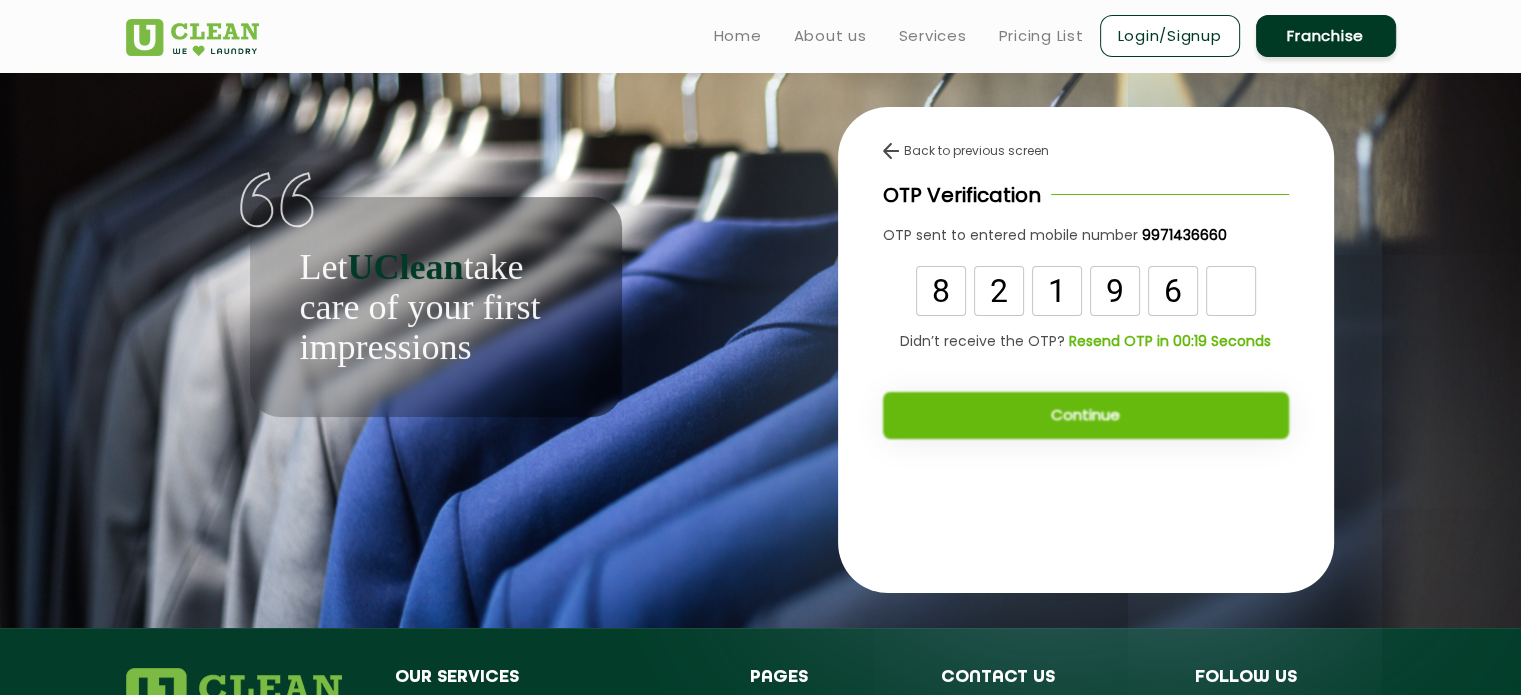 type on "6" 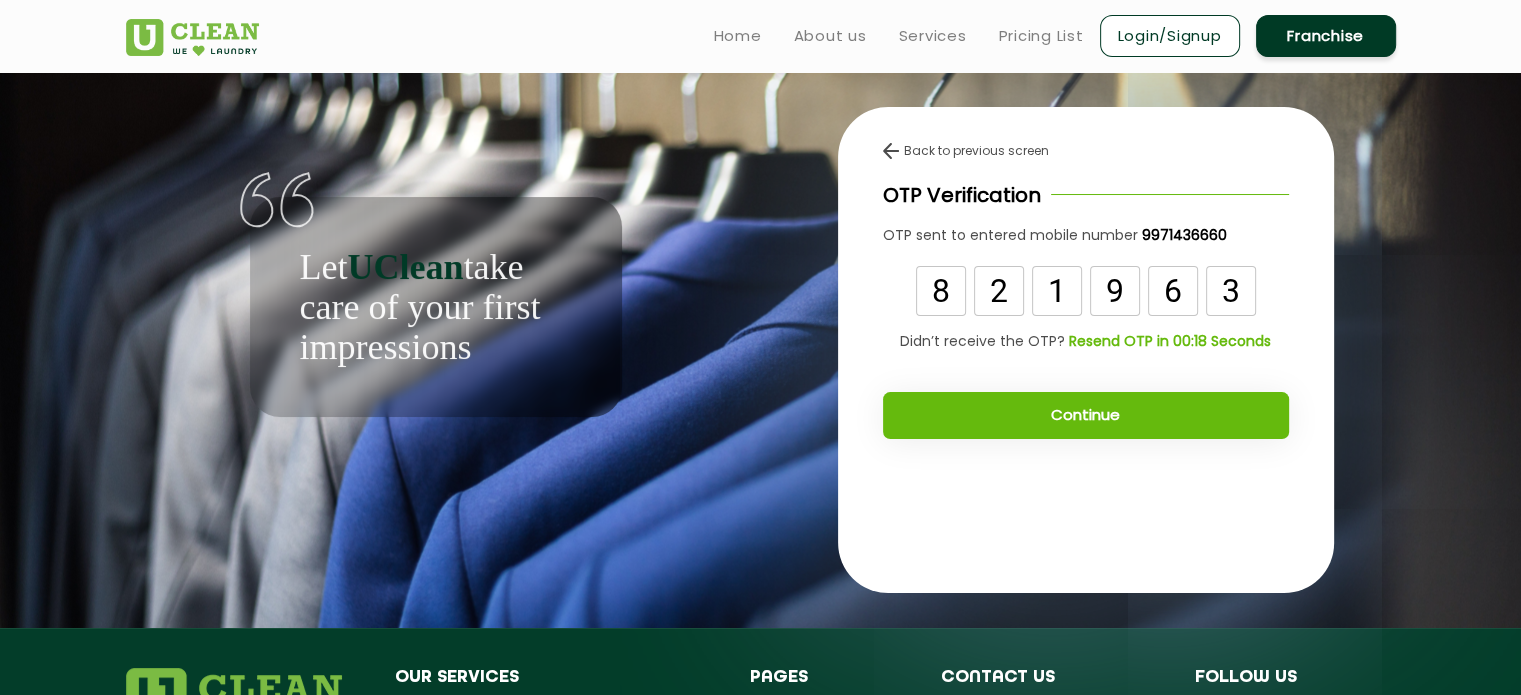 type on "3" 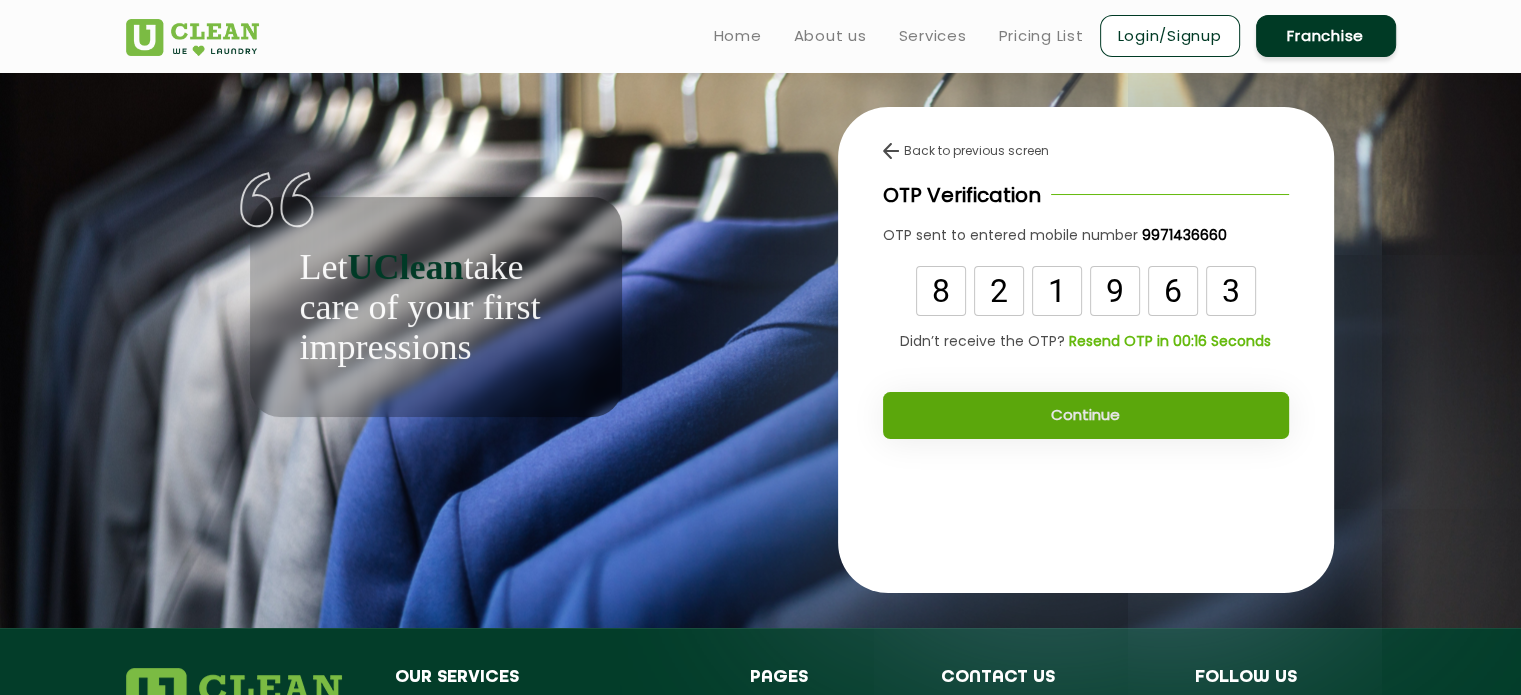 click on "Continue" 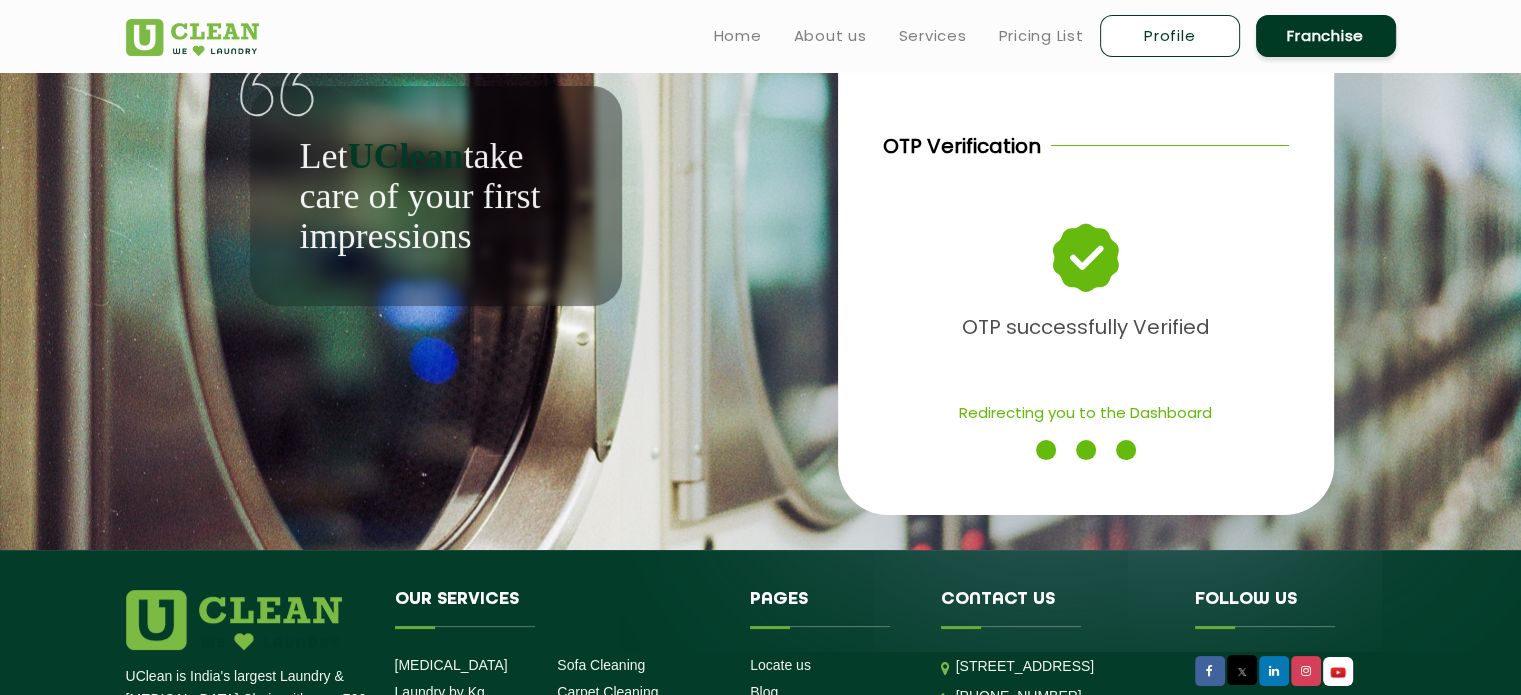 scroll, scrollTop: 110, scrollLeft: 0, axis: vertical 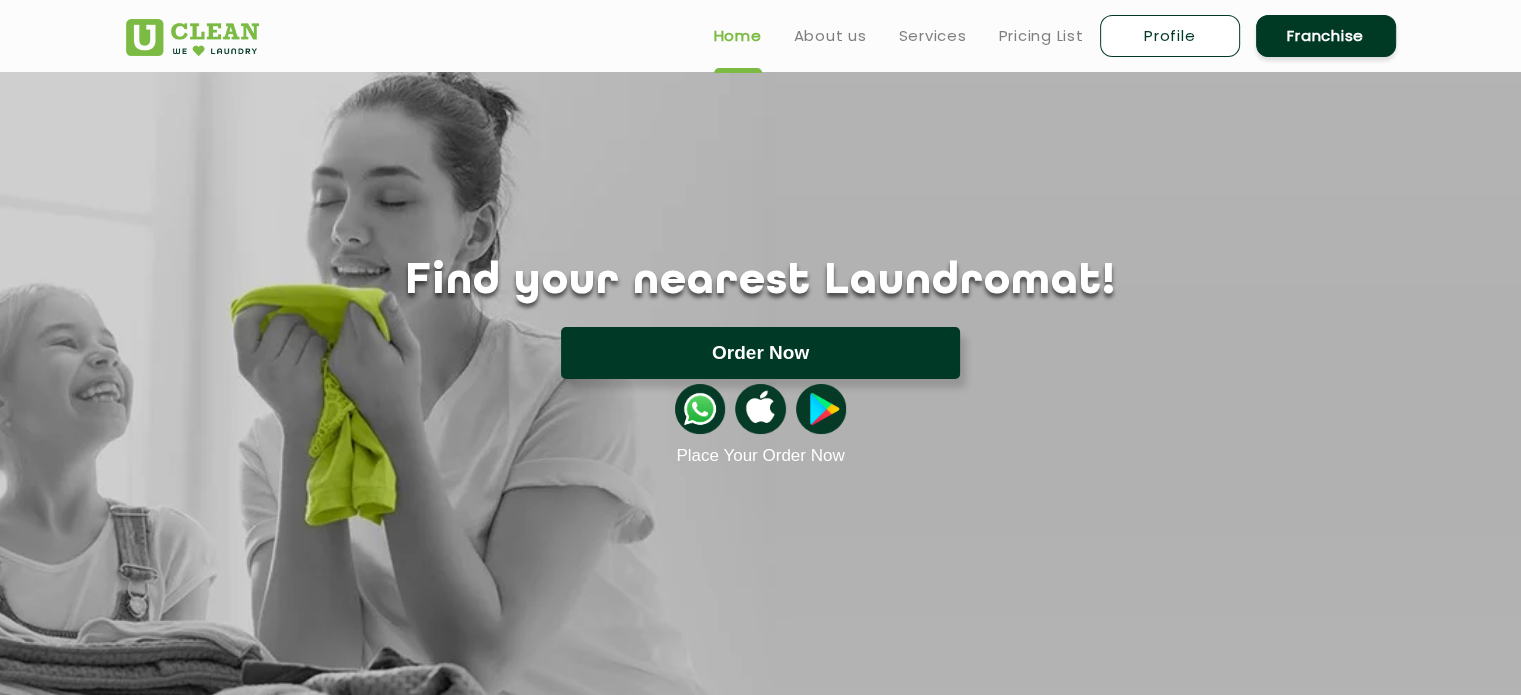 click on "Order Now" 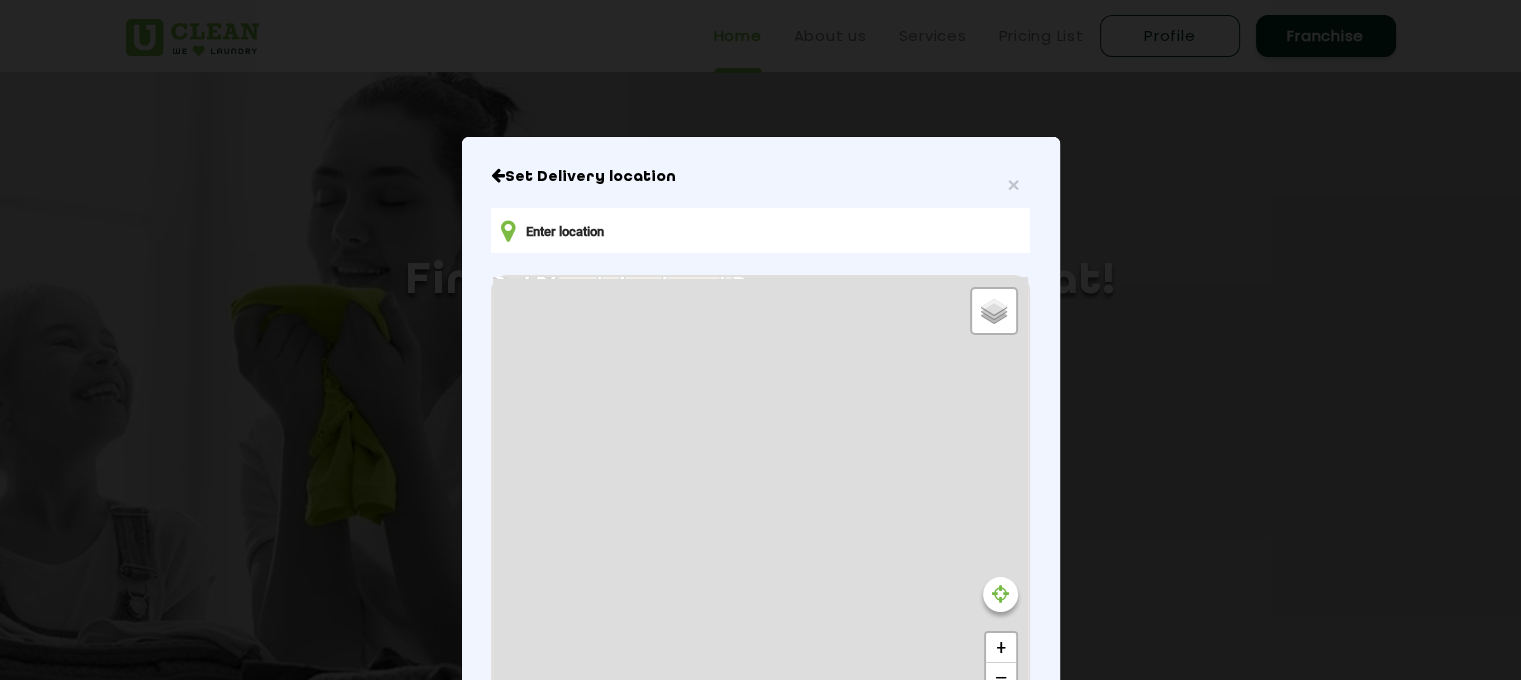 type on "Chitrakoot, [STREET_ADDRESS][PERSON_NAME]" 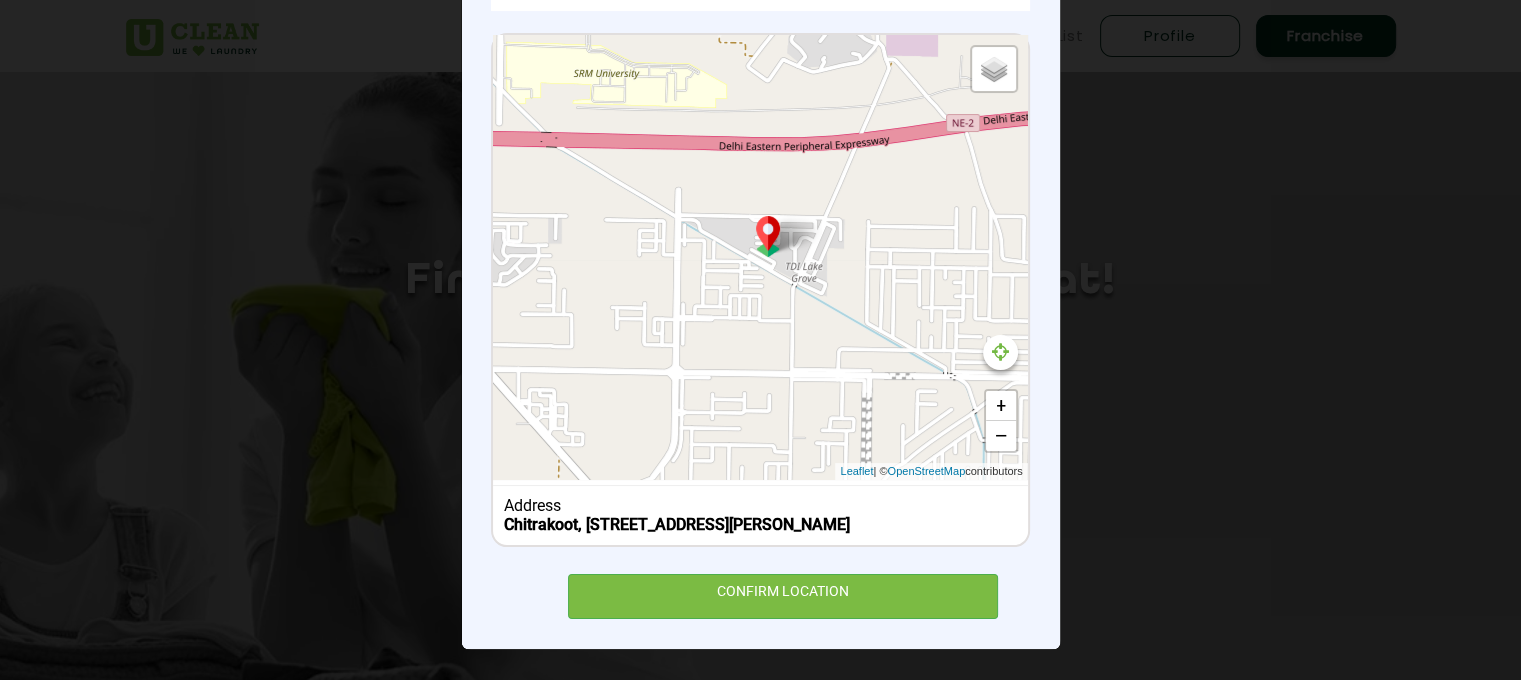 scroll, scrollTop: 260, scrollLeft: 0, axis: vertical 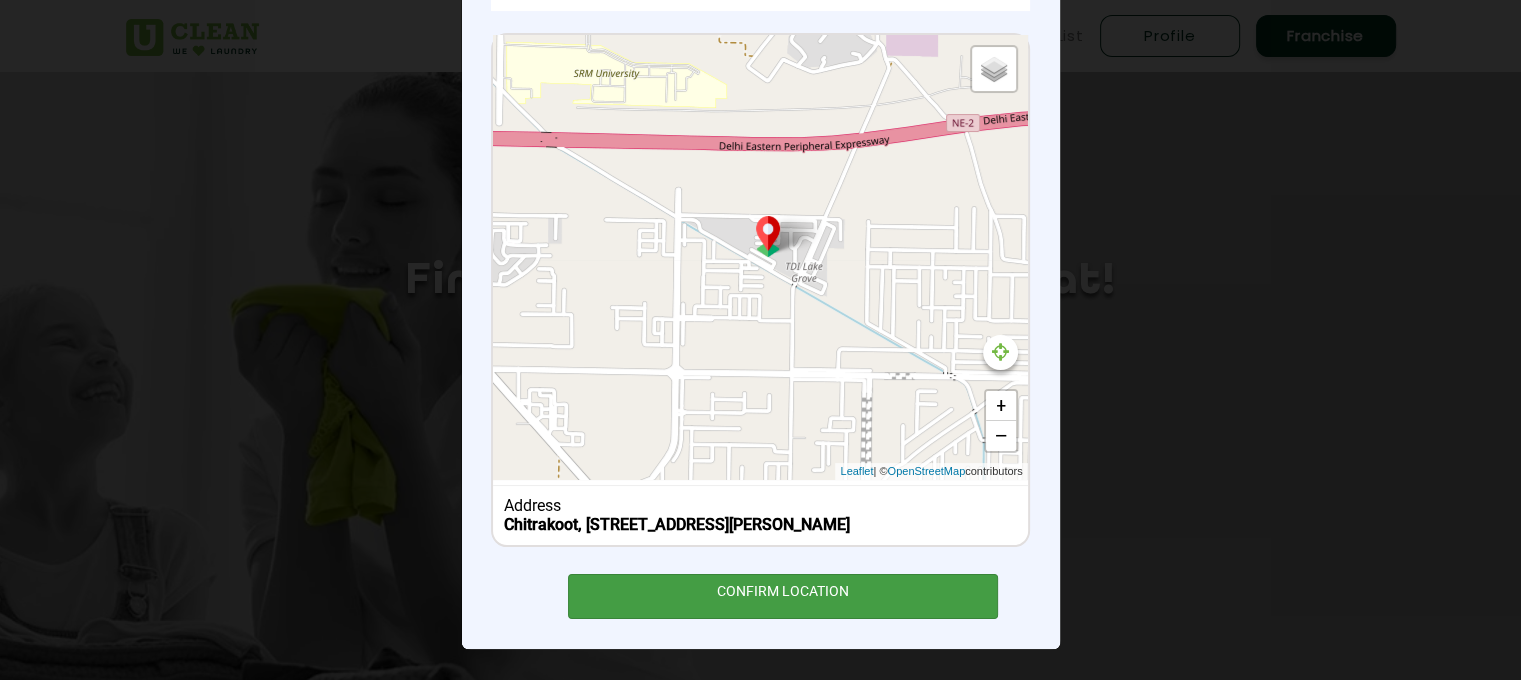 click on "CONFIRM LOCATION" at bounding box center [783, 596] 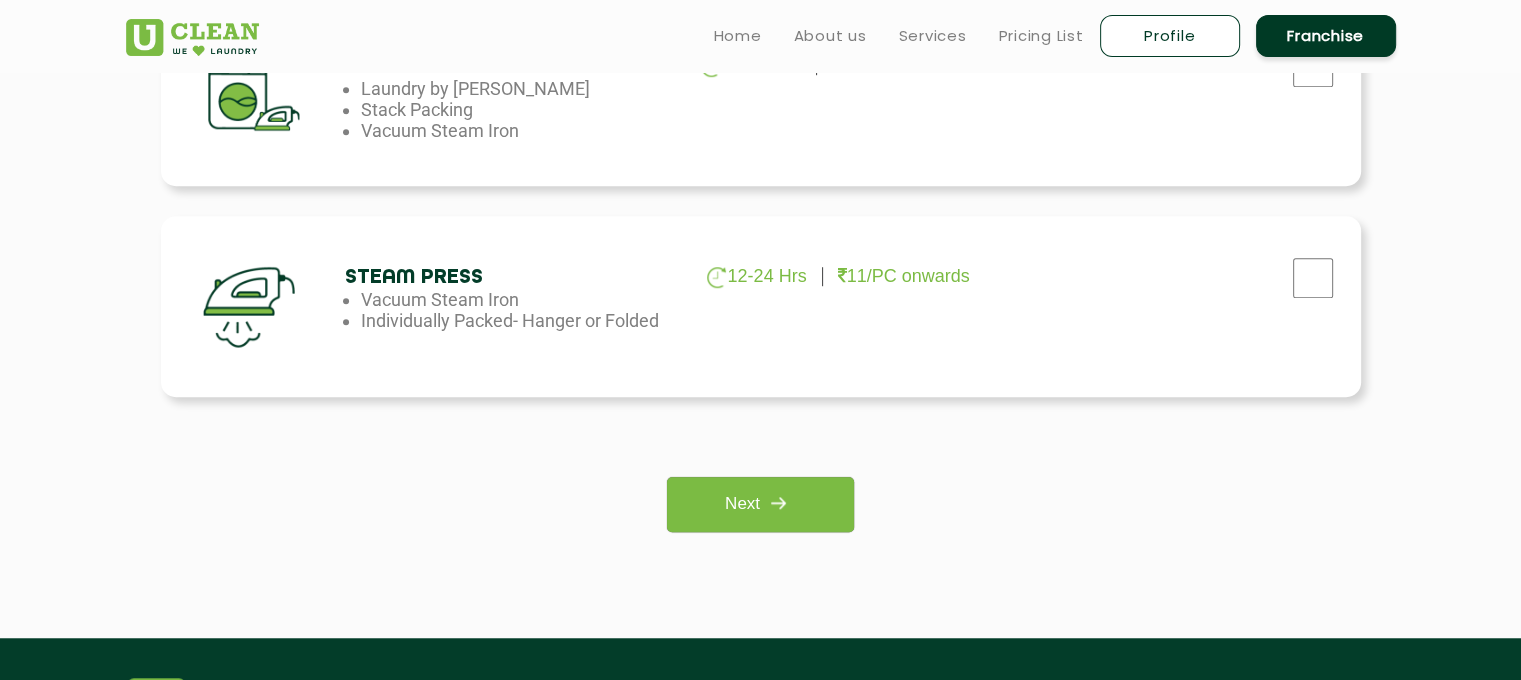 scroll, scrollTop: 1412, scrollLeft: 0, axis: vertical 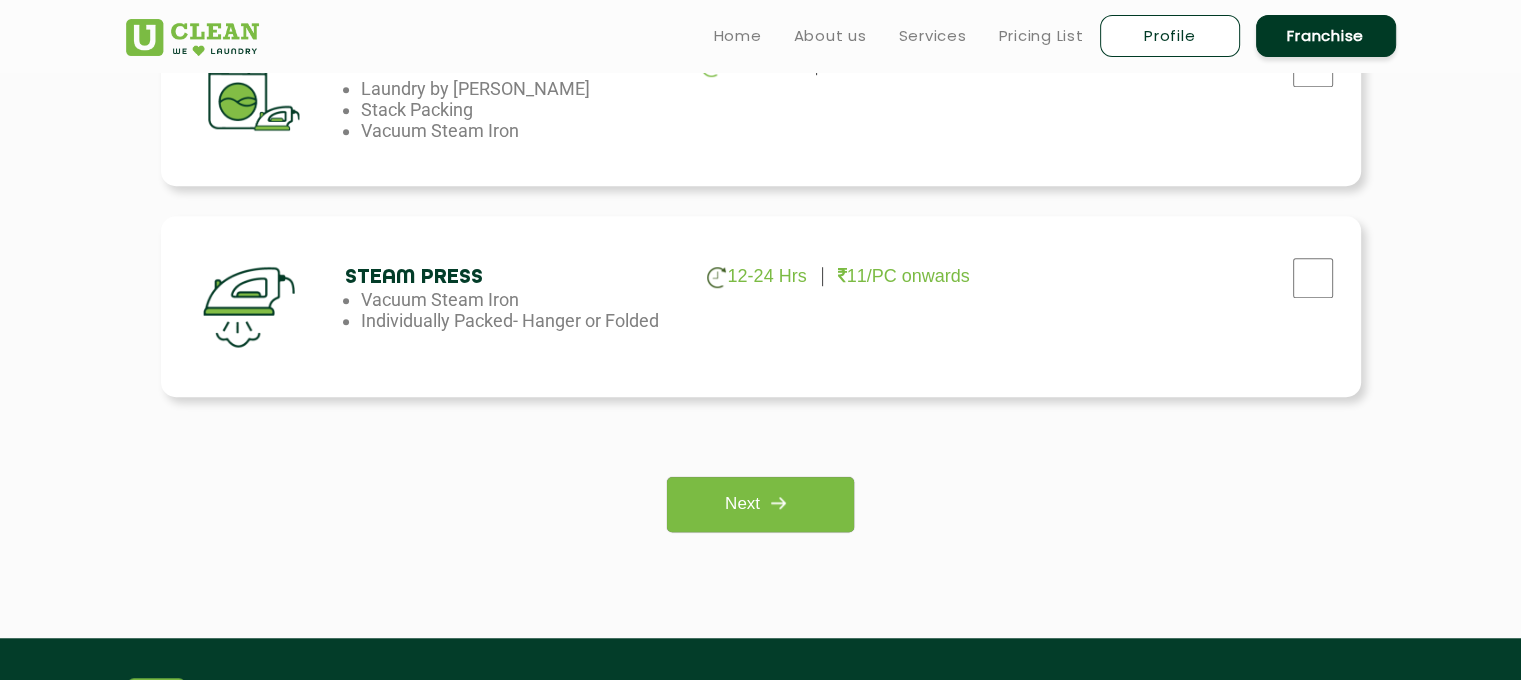 click on "11/PC onwards" at bounding box center (900, -568) 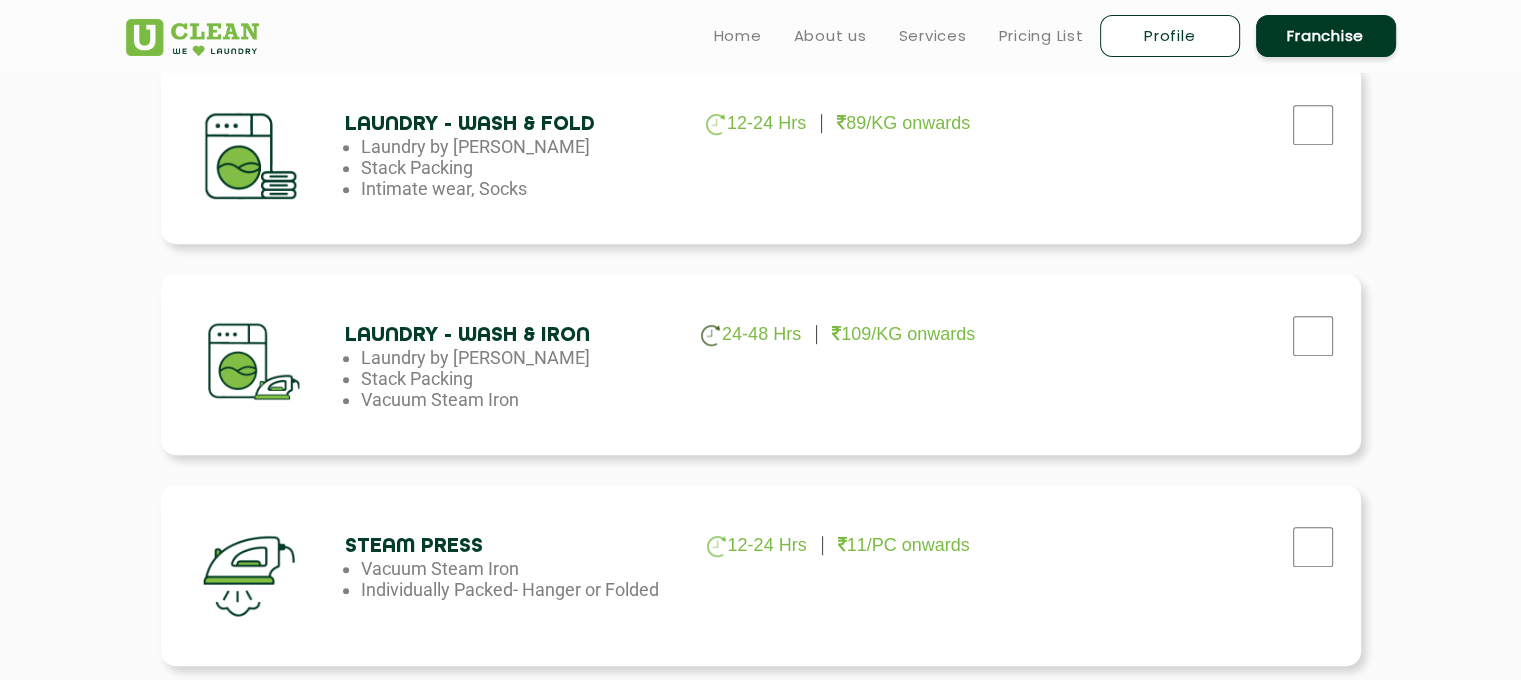 scroll, scrollTop: 1140, scrollLeft: 0, axis: vertical 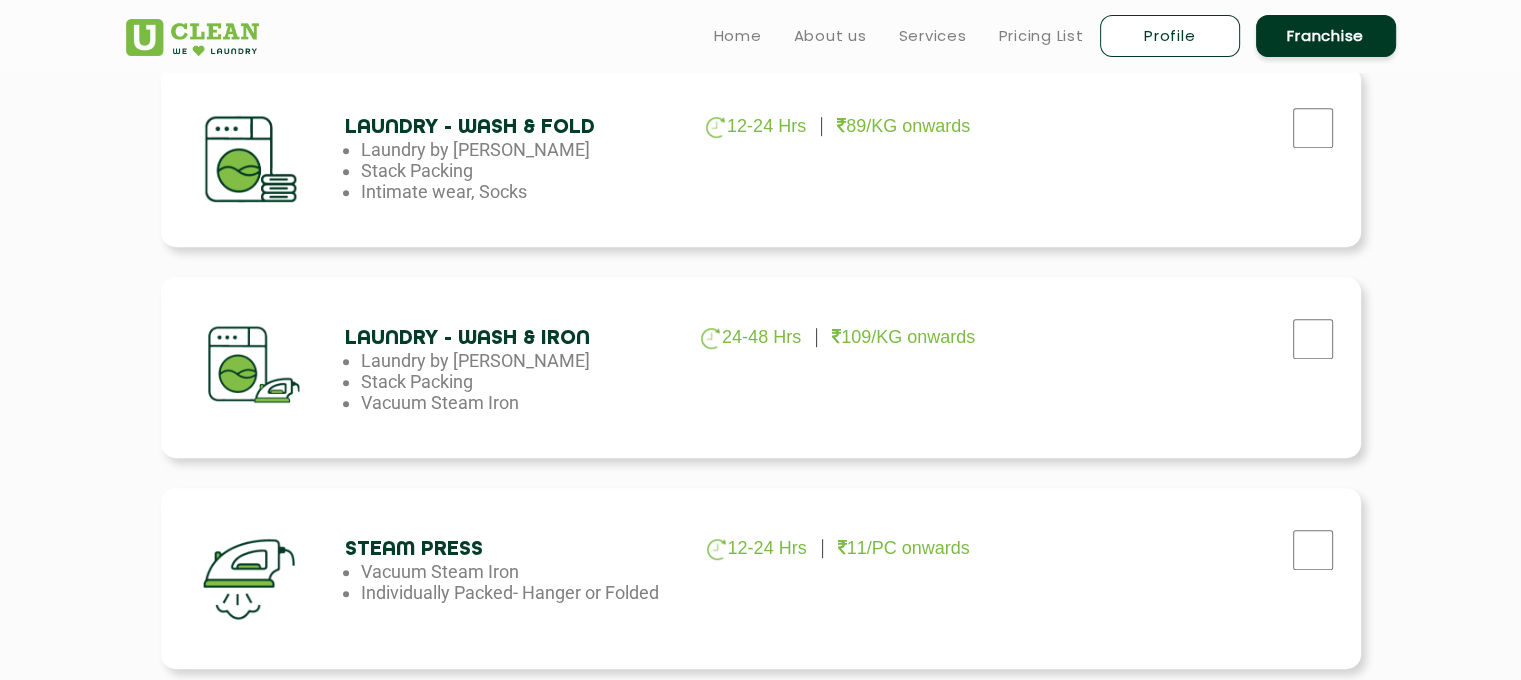click on "Build your laundry cart [MEDICAL_DATA]  3-5 Days     24/PC onwards   Formal wear, Ornamental   Blankets, Quilts, Curtains   Bags, Shoes, Soft Toys  3-5 Days  24/PC onwards Premium Laundry Kg  24-48 Hrs     199/KG onwards   Formal wear   Bedsheets, Dohars   Delicates etc.  24-48 Hrs  199/KG onwards Laundry - Wash & Fold  12-24 Hrs     89/KG onwards   Laundry by Kilo   Stack Packing   Intimate wear, Socks  12-24 Hrs  89/KG onwards Laundry - Wash & Iron  24-48 Hrs     109/KG onwards   Laundry by Kilo   Stack Packing   Vacuum Steam Iron  24-48 Hrs  109/KG onwards Steam Press  12-24 Hrs     11/PC onwards   Vacuum Steam Iron   Individually Packed- Hanger or Folded  12-24 Hrs  11/PC onwards Please select the service Next   1" 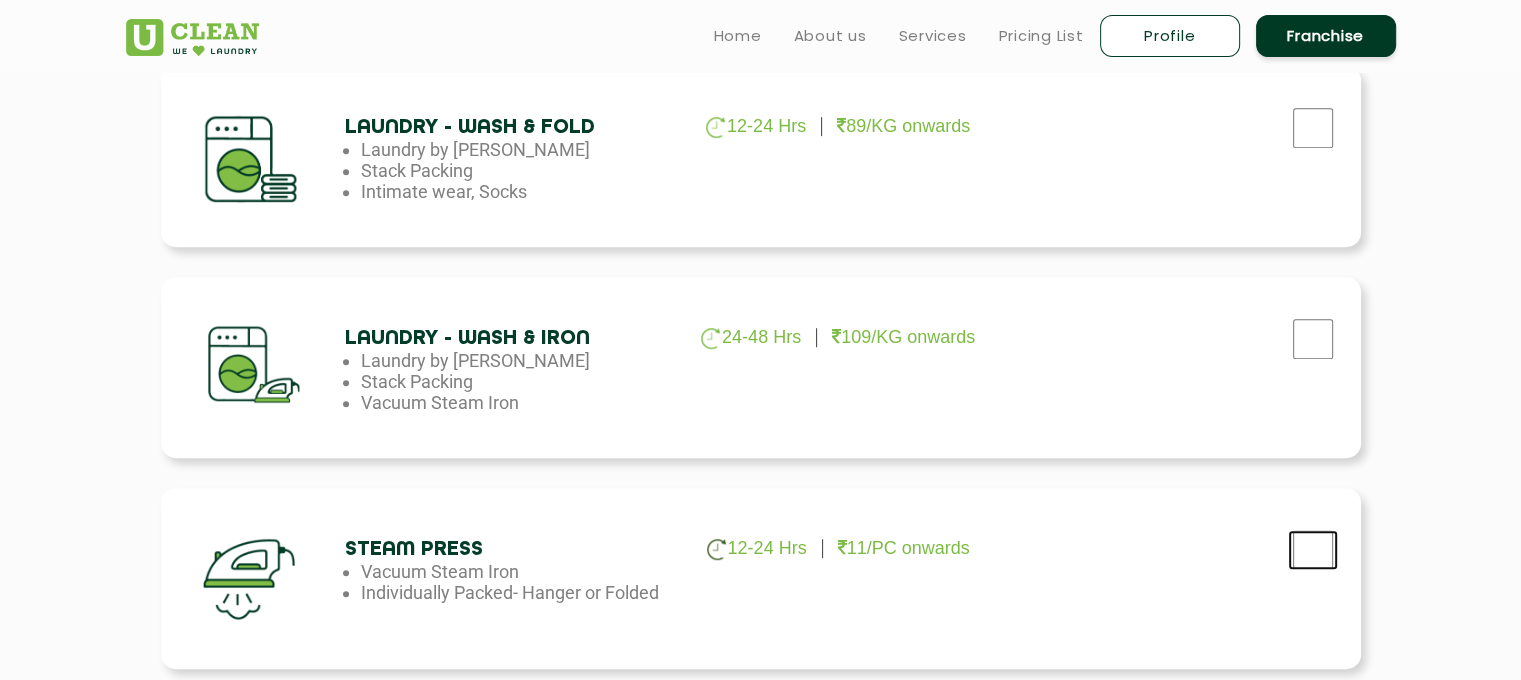 click at bounding box center (1313, -294) 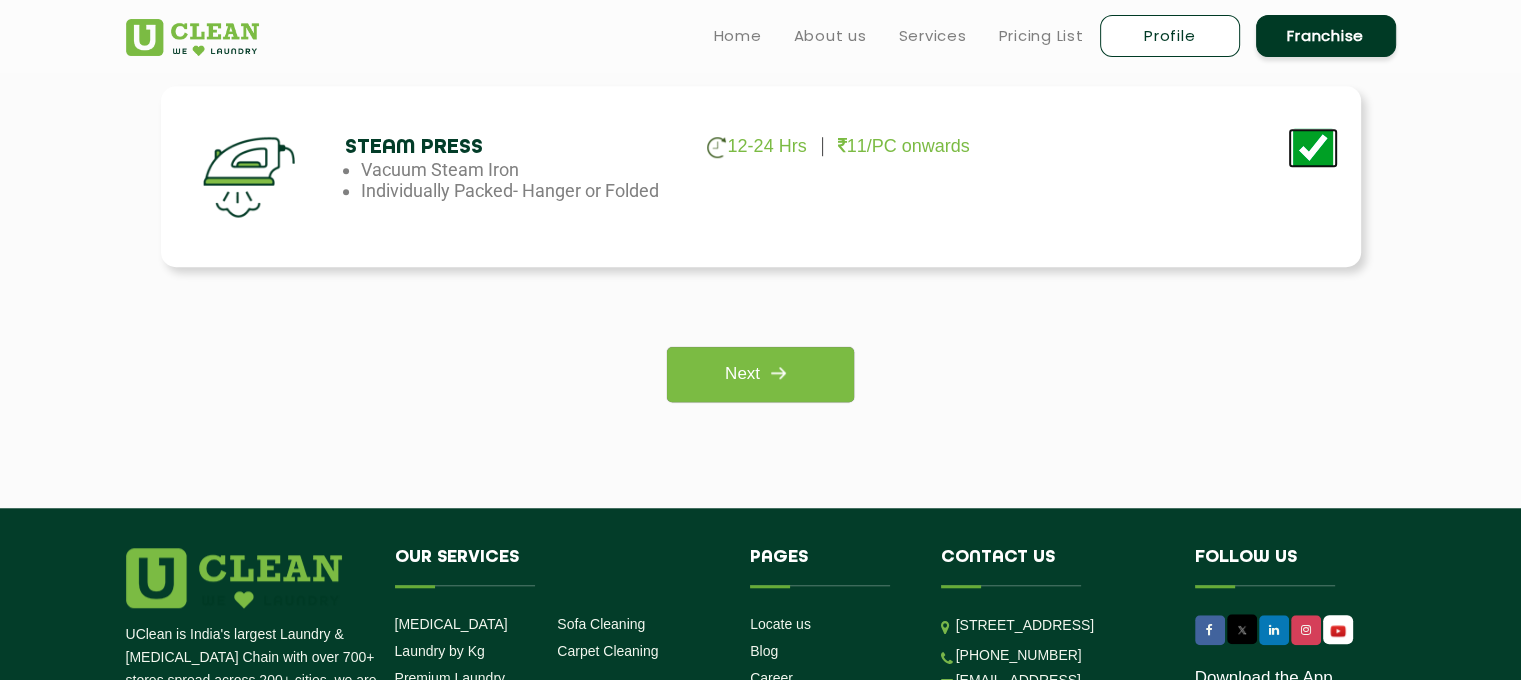 scroll, scrollTop: 1540, scrollLeft: 0, axis: vertical 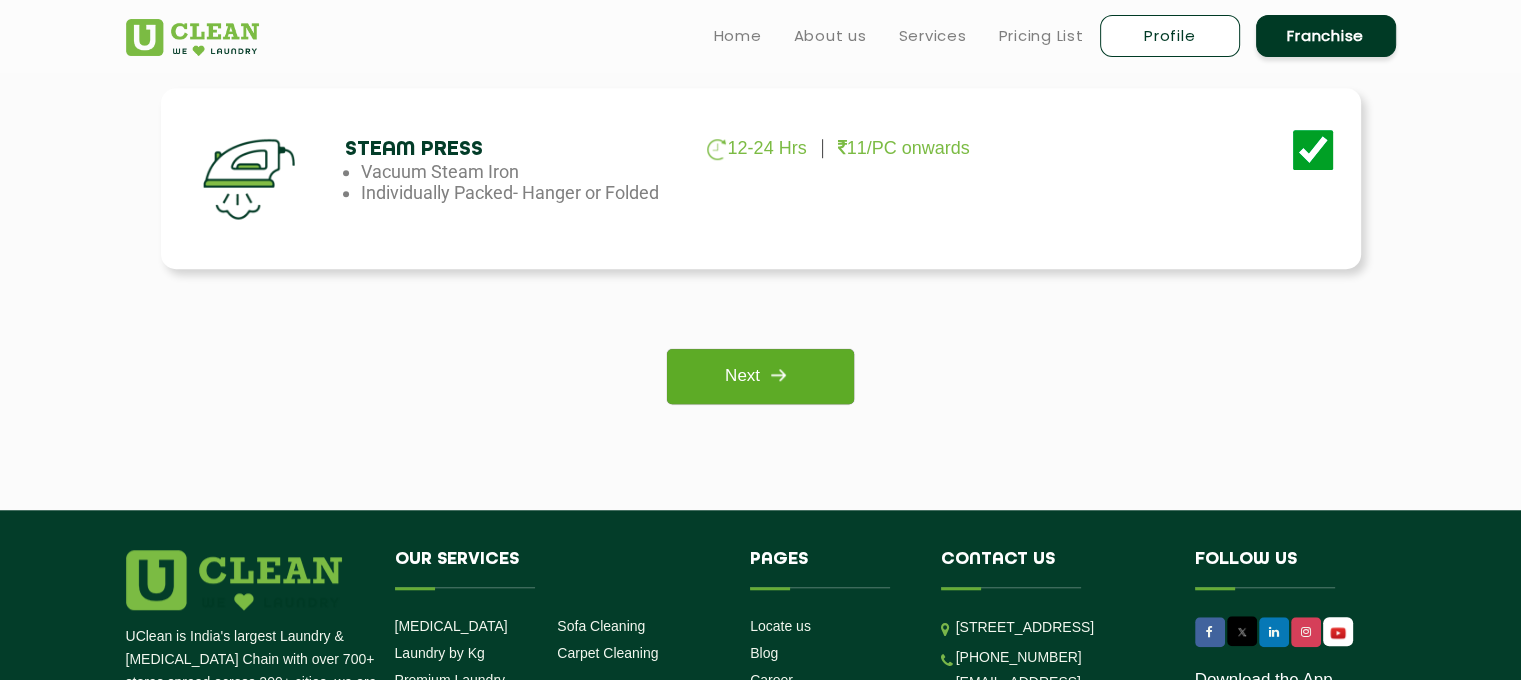 click at bounding box center (778, 375) 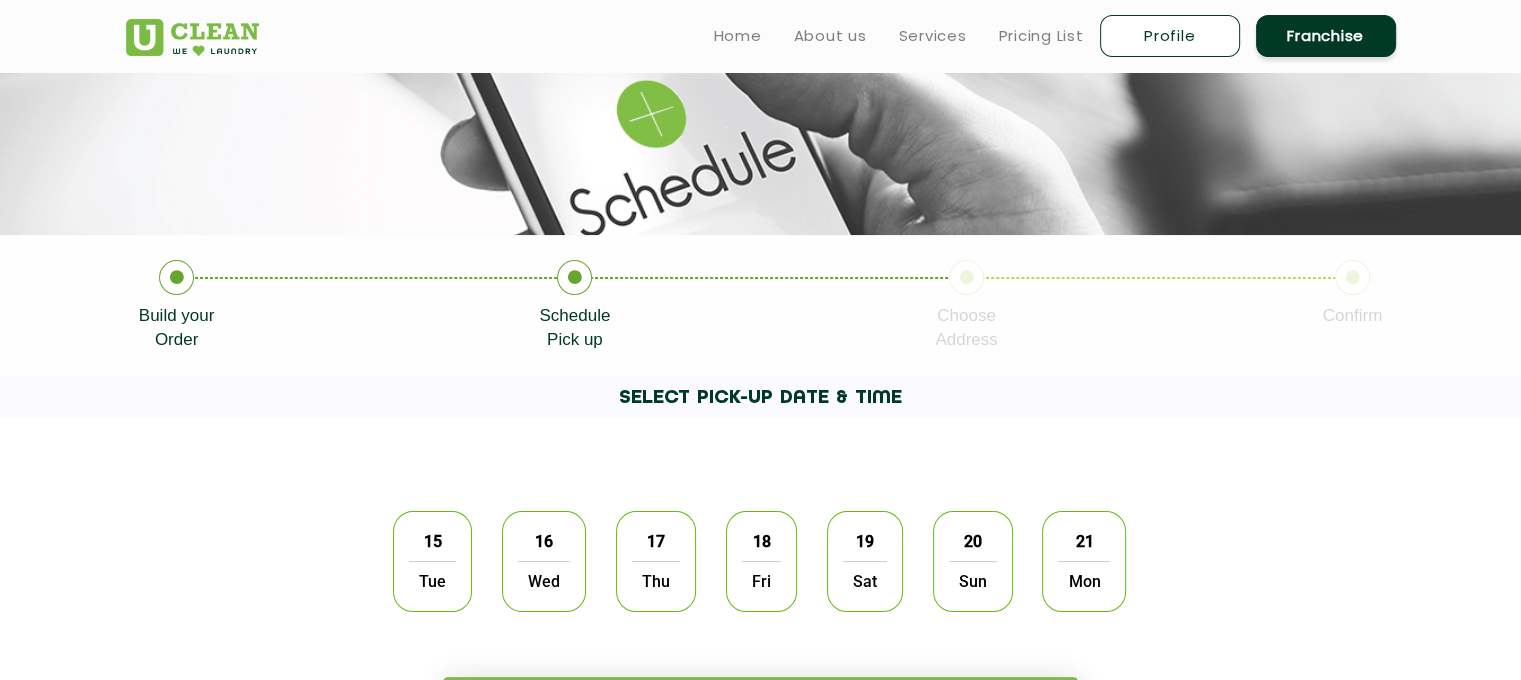 scroll, scrollTop: 228, scrollLeft: 0, axis: vertical 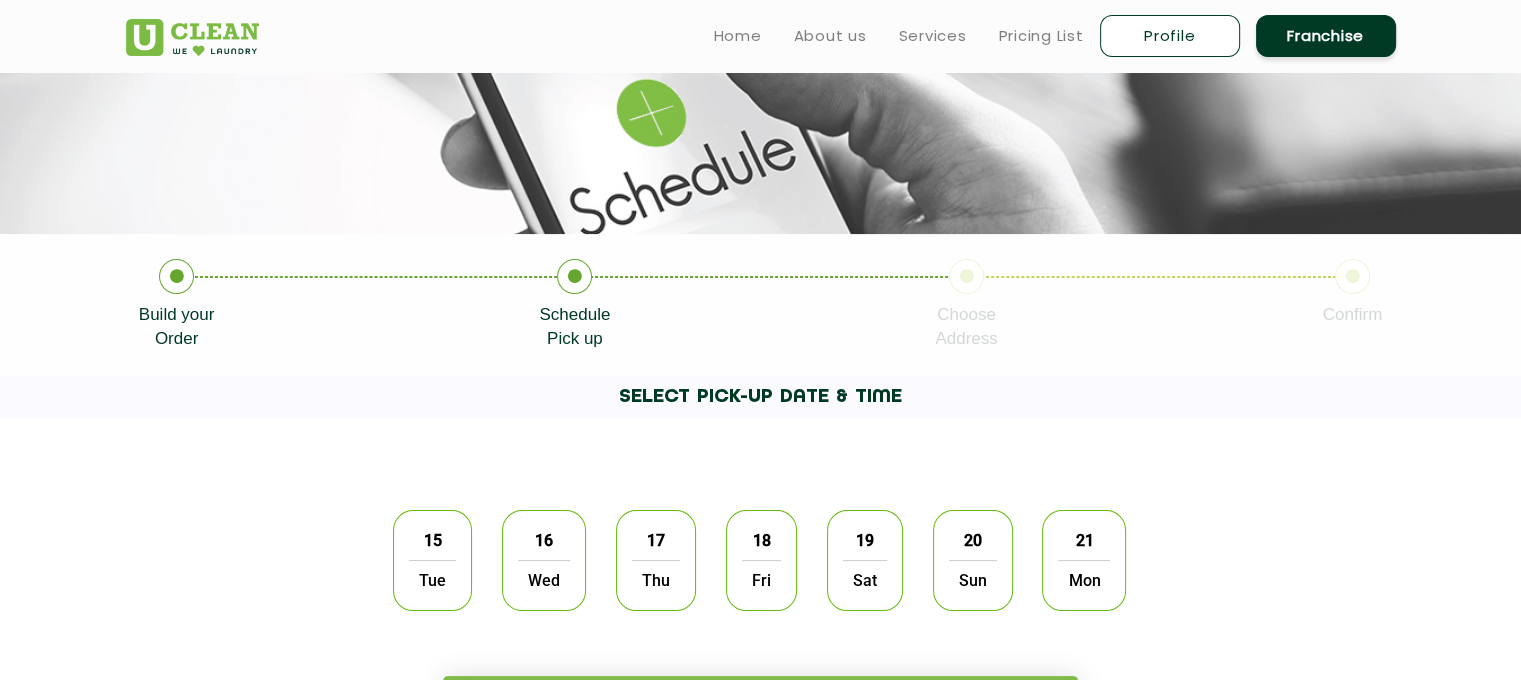 click on "SELECT PICK-UP DATE & TIME" 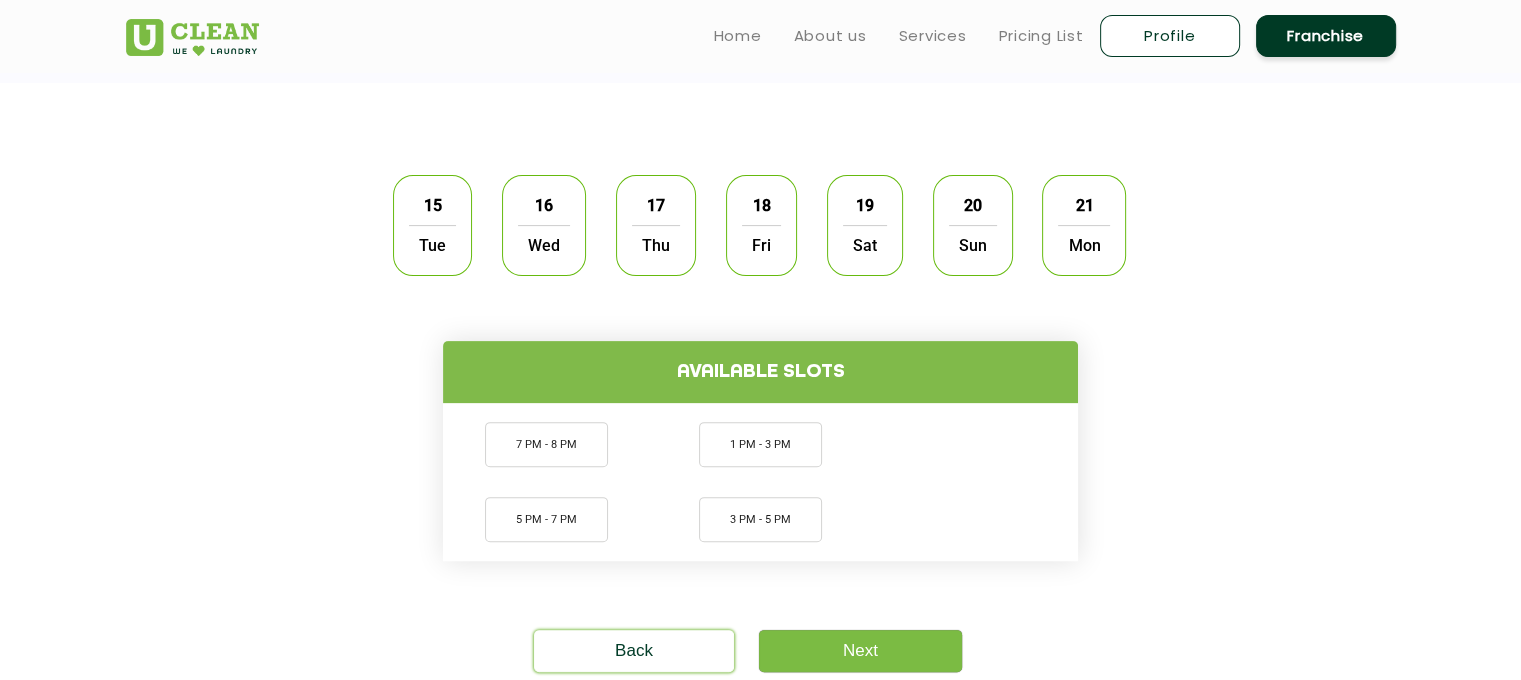 scroll, scrollTop: 562, scrollLeft: 0, axis: vertical 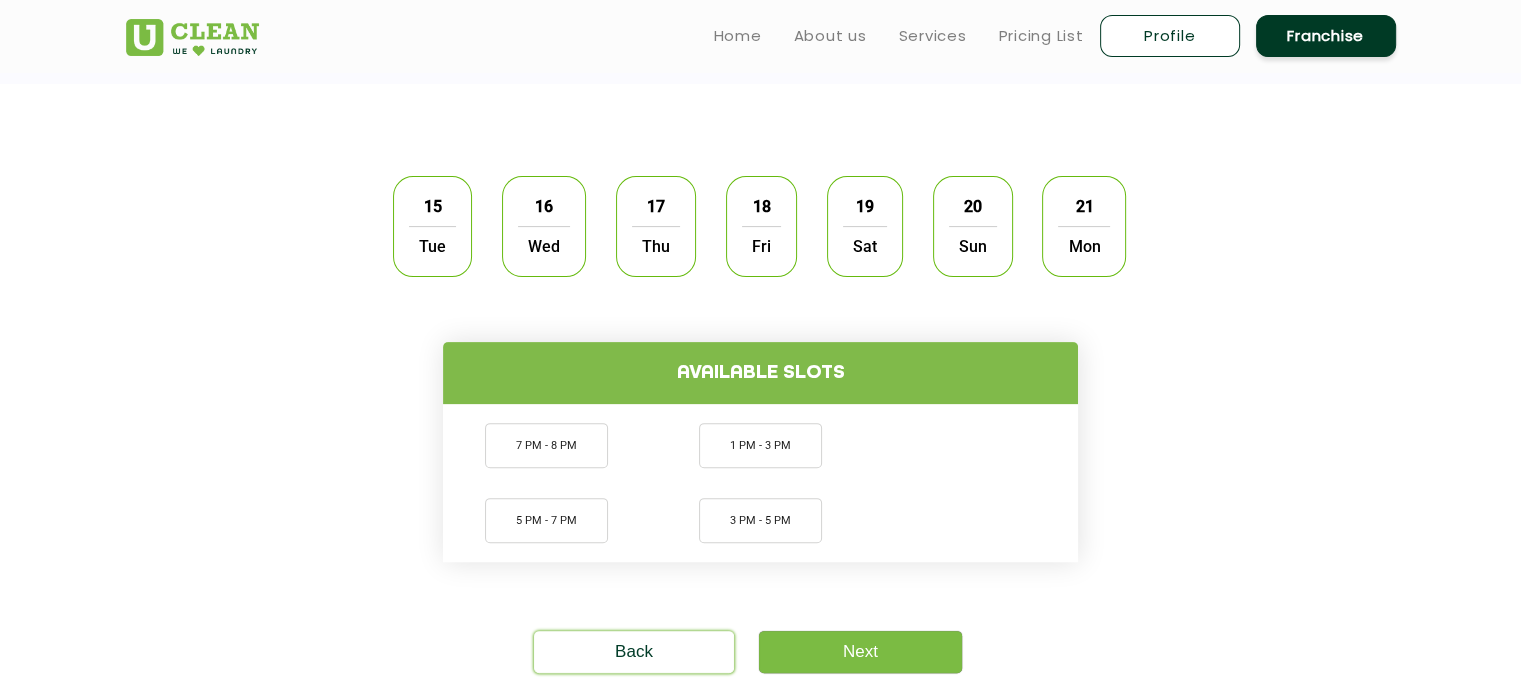 click on "Wed" 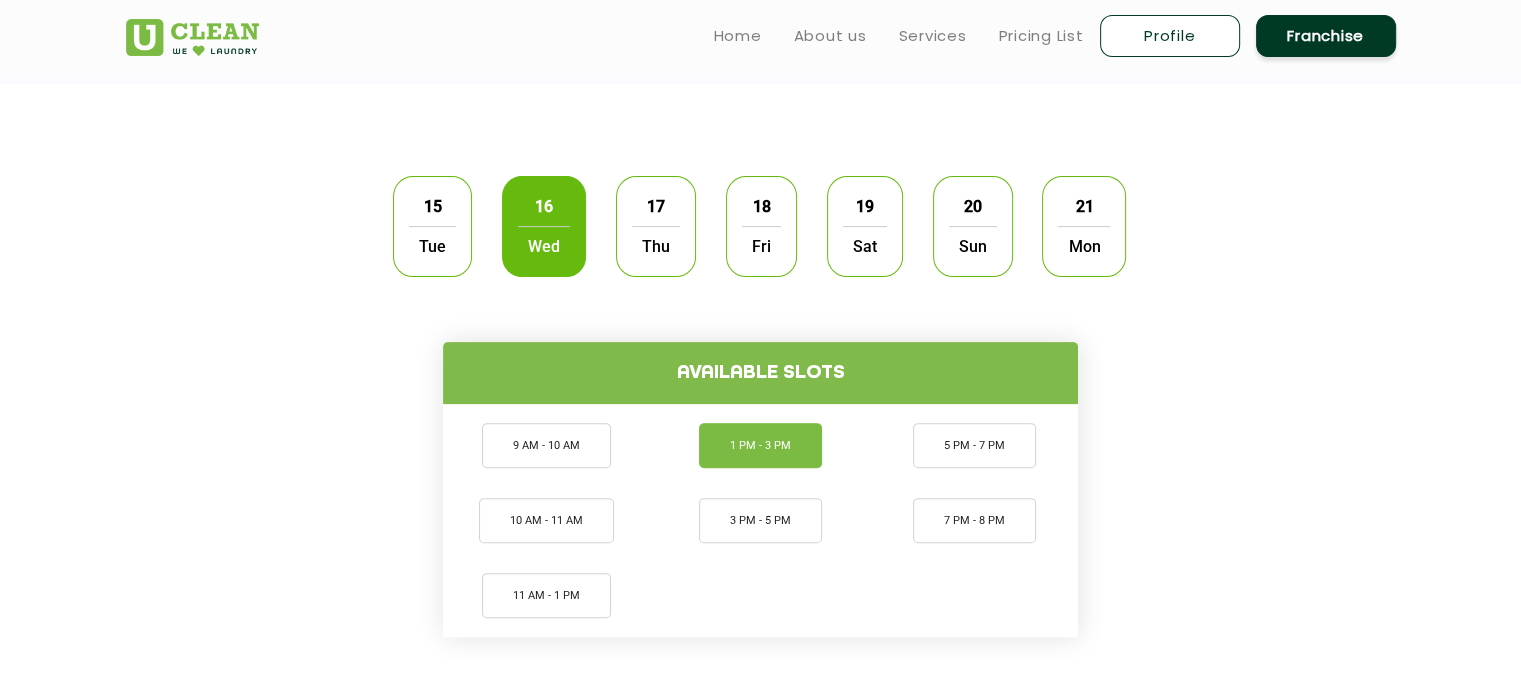 click on "1 PM - 3 PM" 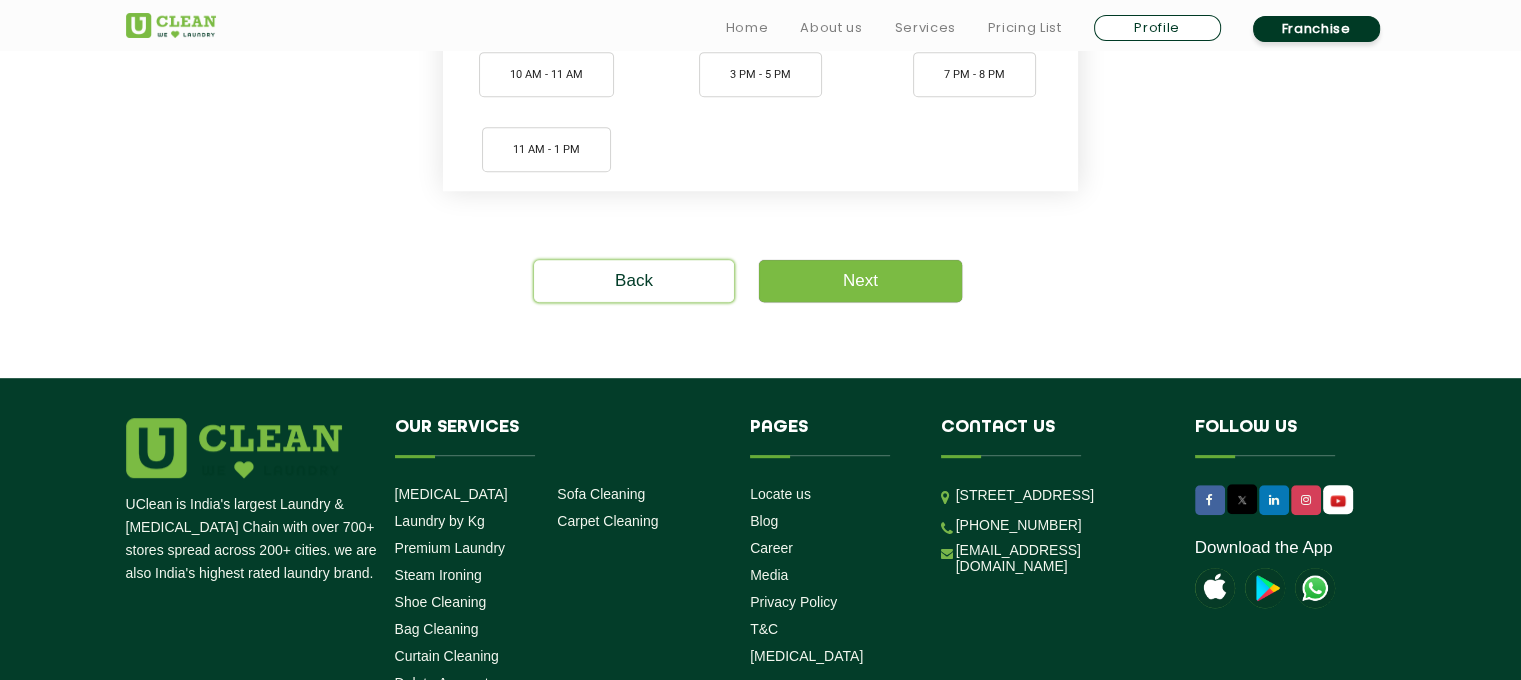 scroll, scrollTop: 1010, scrollLeft: 0, axis: vertical 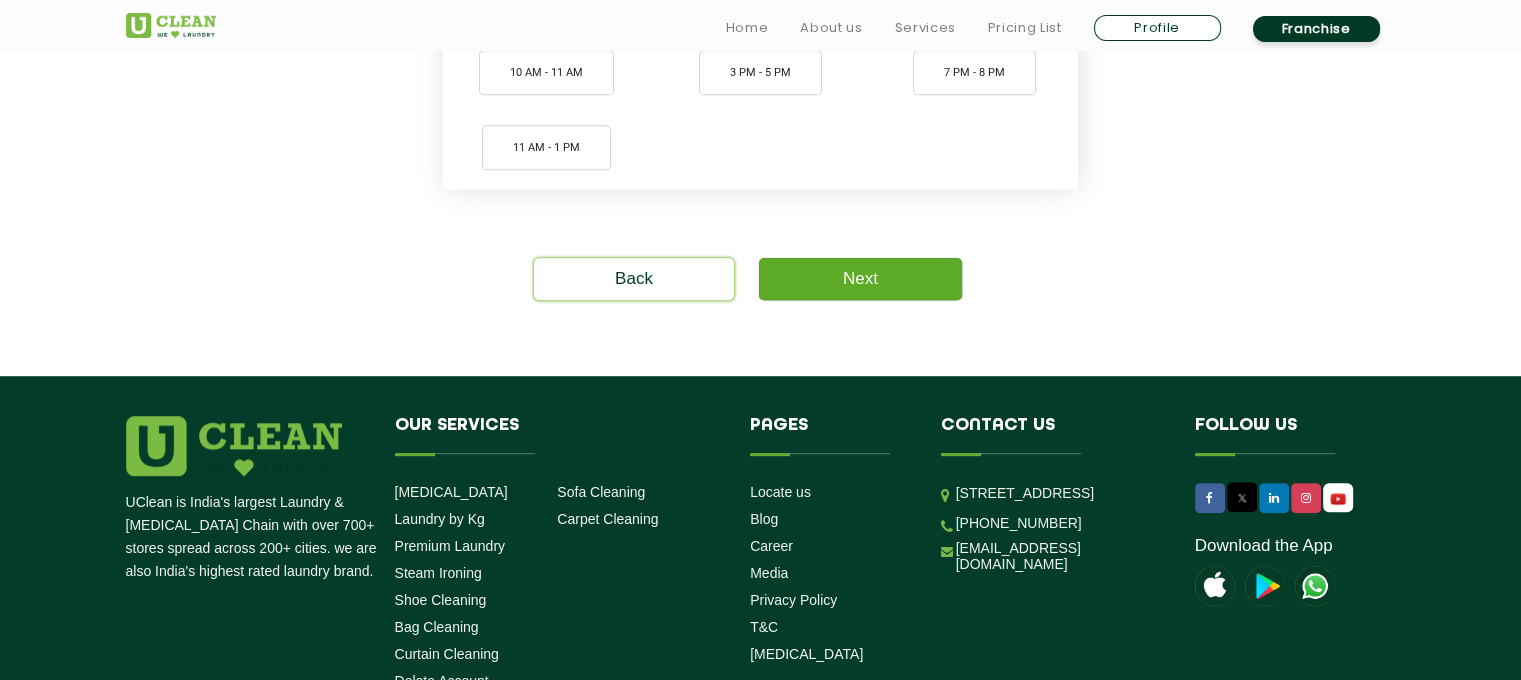 click on "Next" 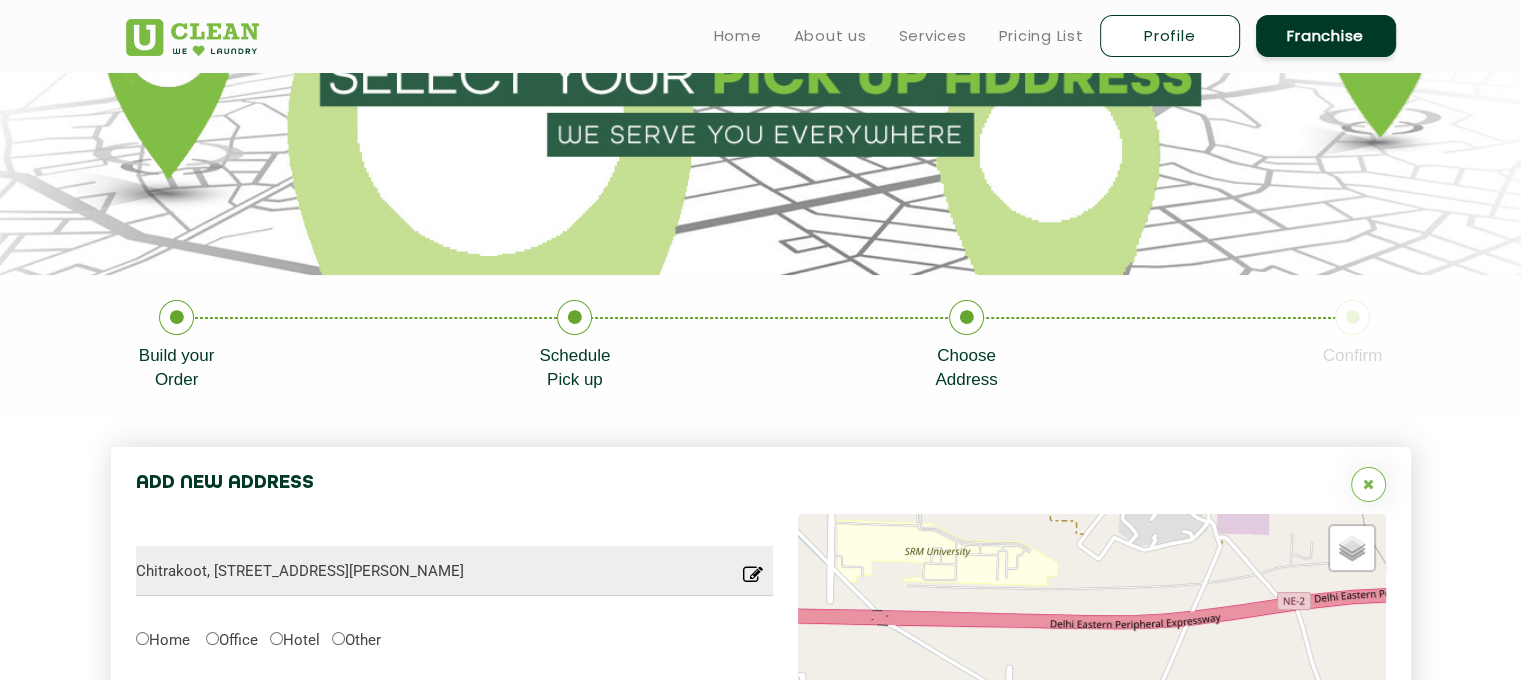 scroll, scrollTop: 0, scrollLeft: 0, axis: both 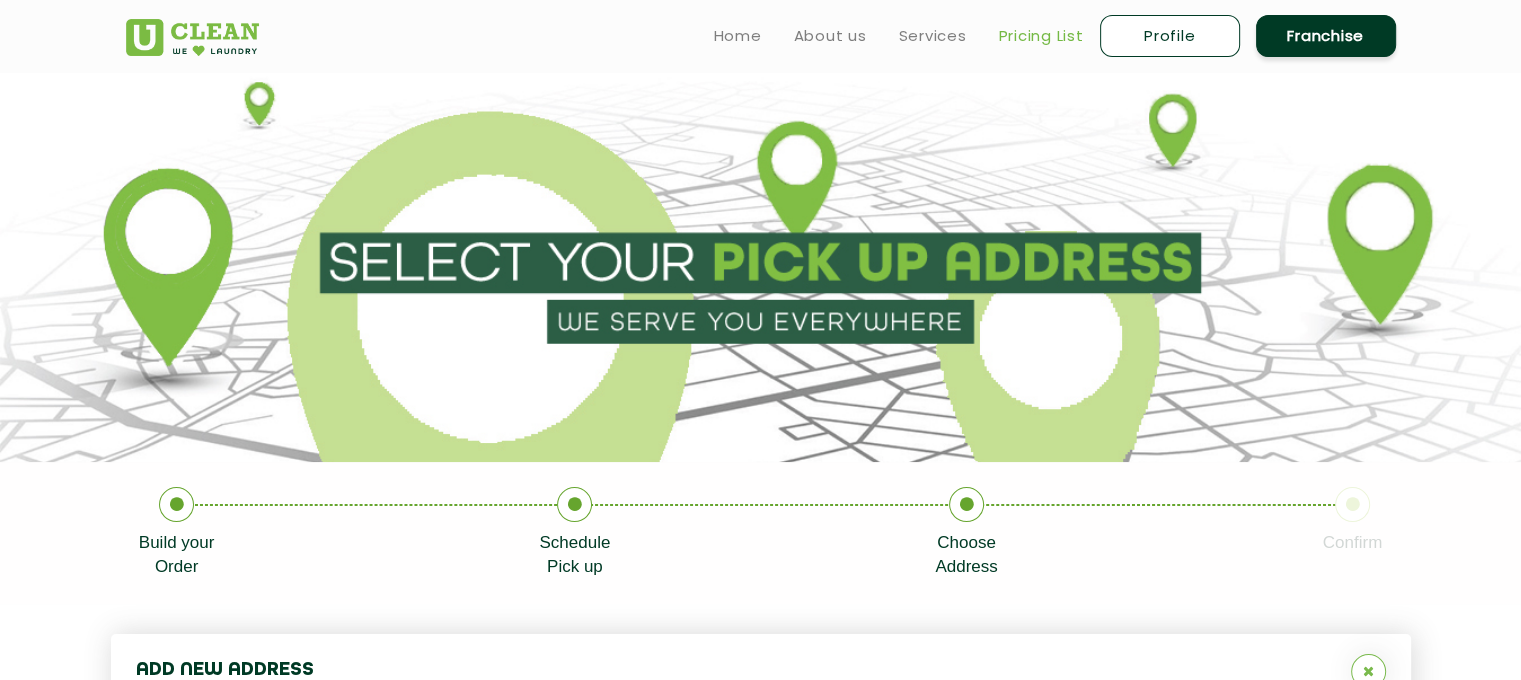 click on "Pricing List" at bounding box center (1041, 36) 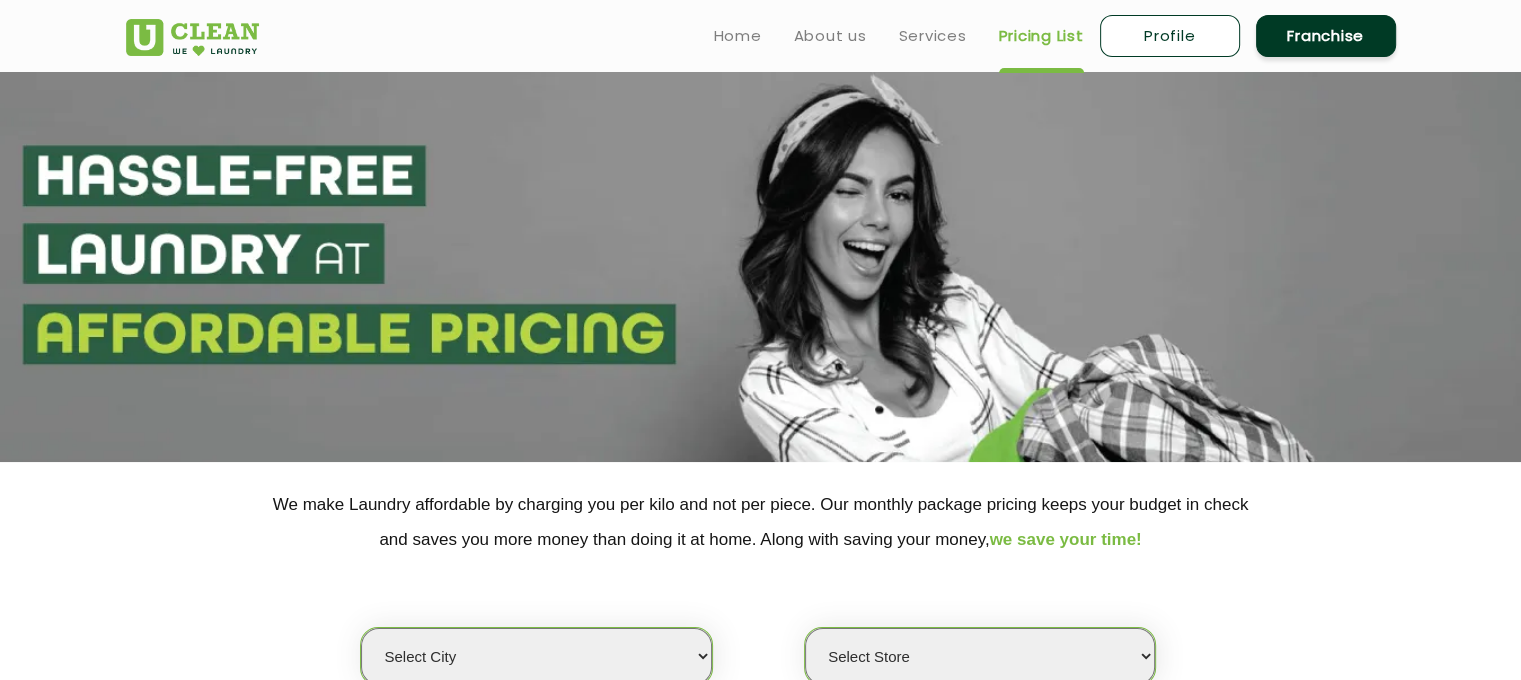 select on "0" 